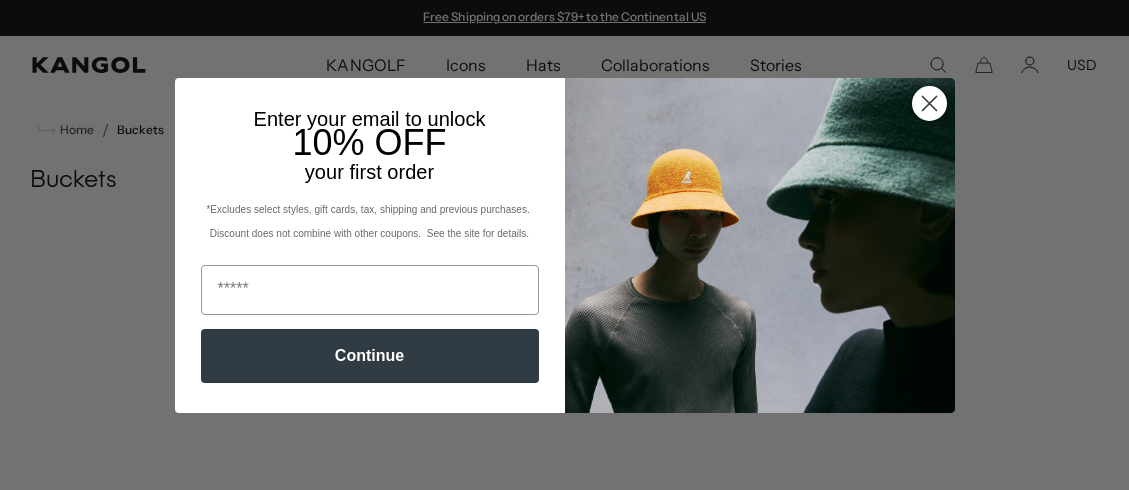scroll, scrollTop: 0, scrollLeft: 0, axis: both 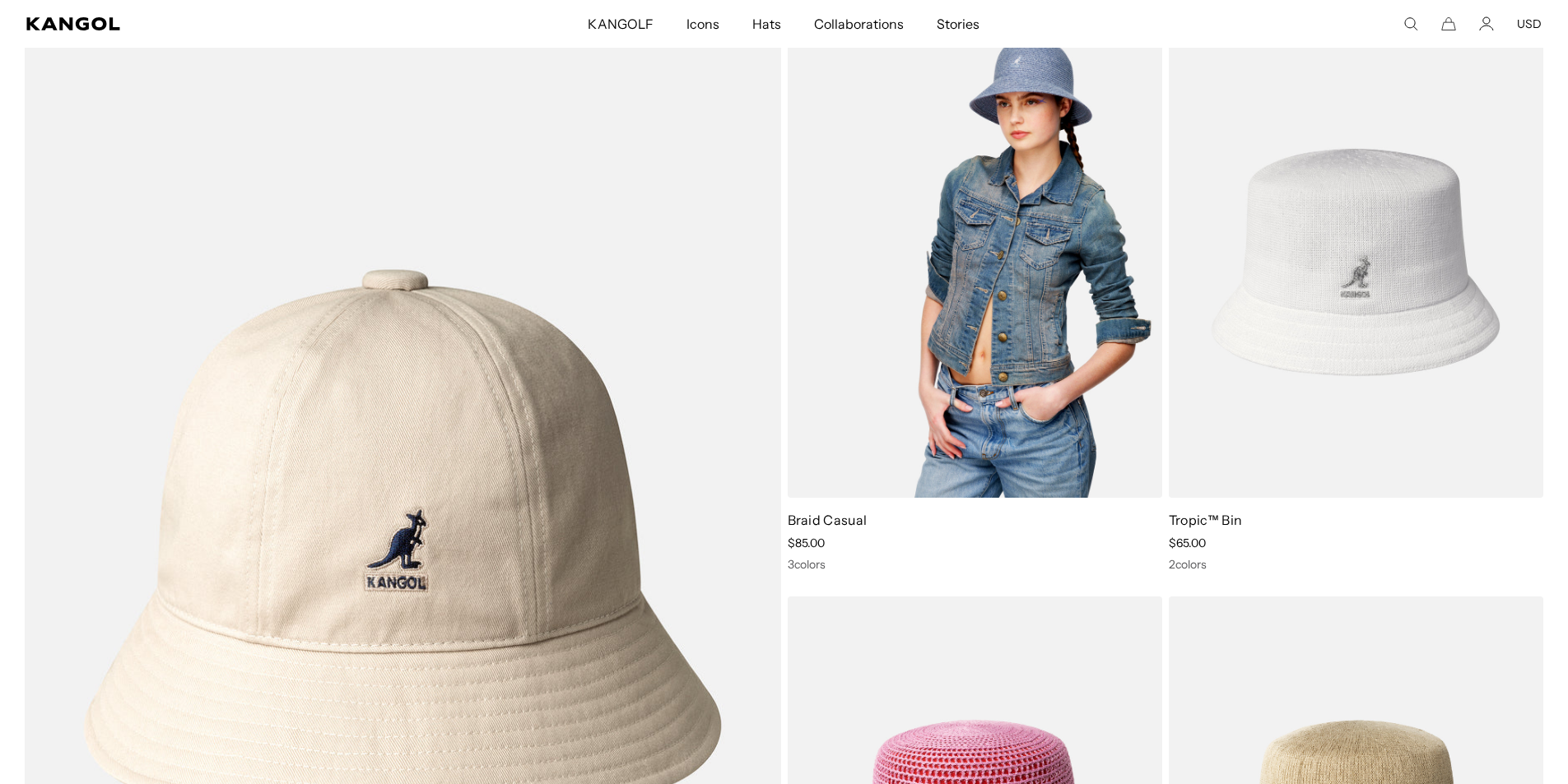 click at bounding box center (975, 262) 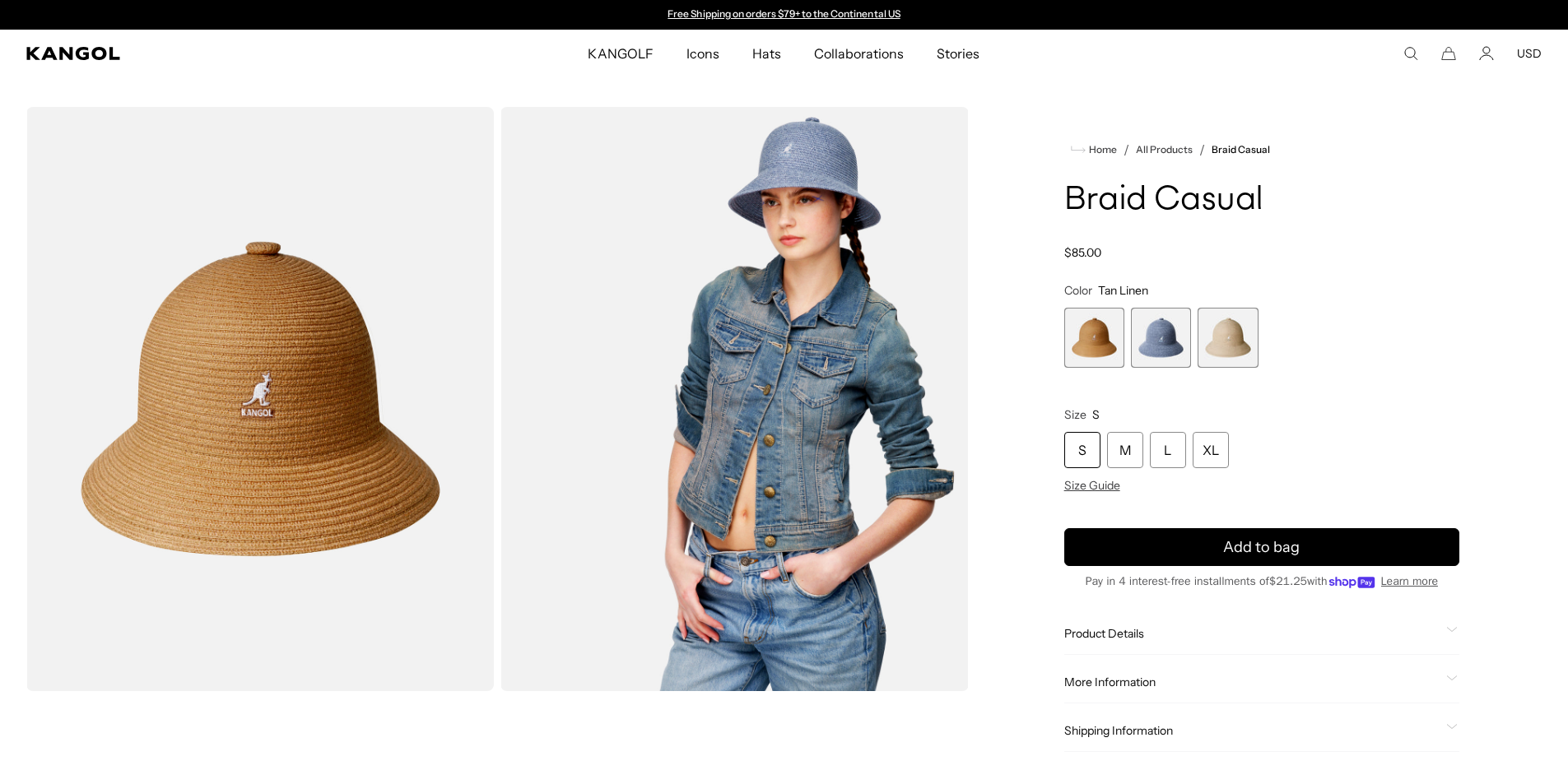 scroll, scrollTop: 0, scrollLeft: 0, axis: both 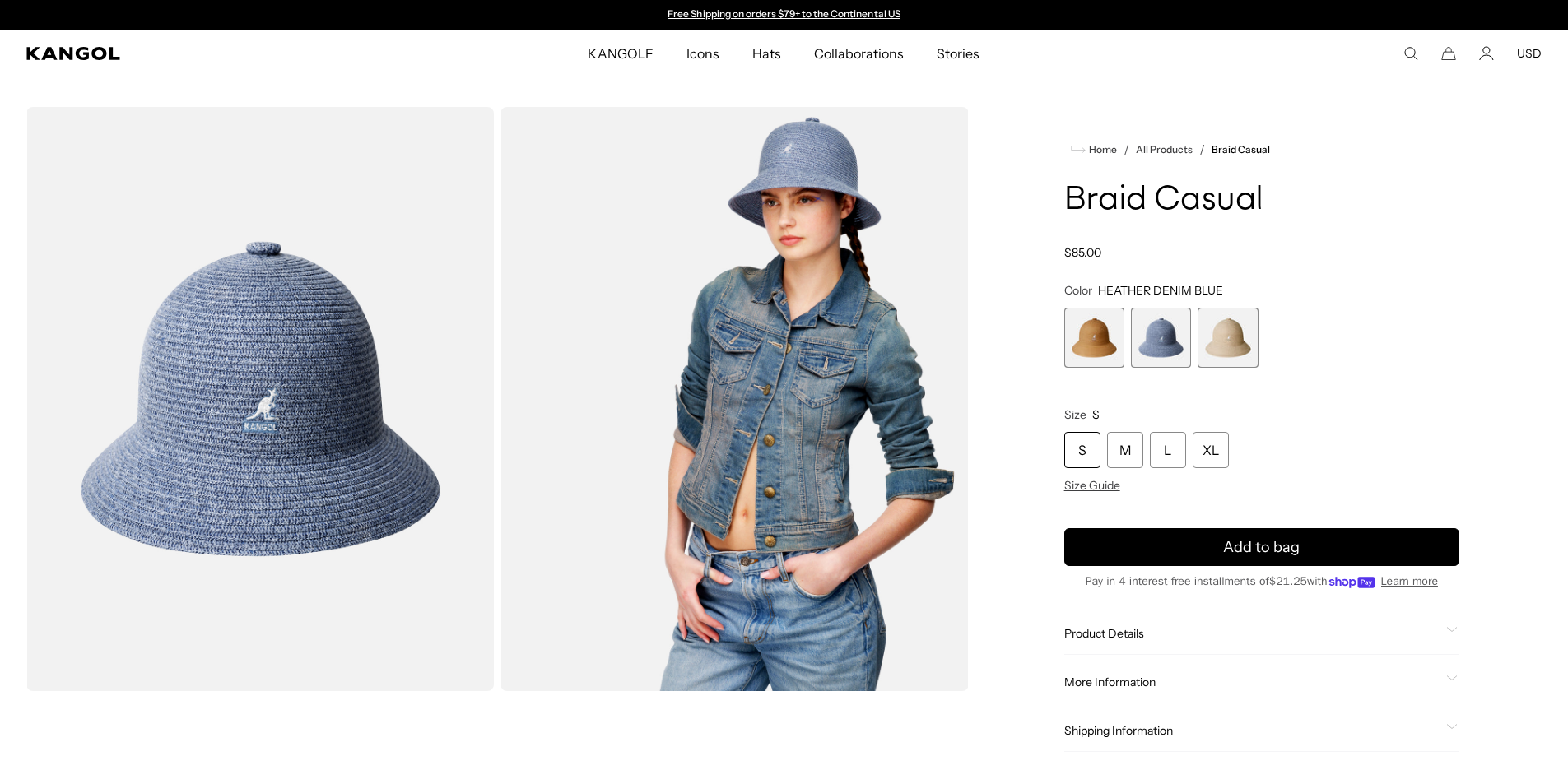 click at bounding box center (1227, 337) 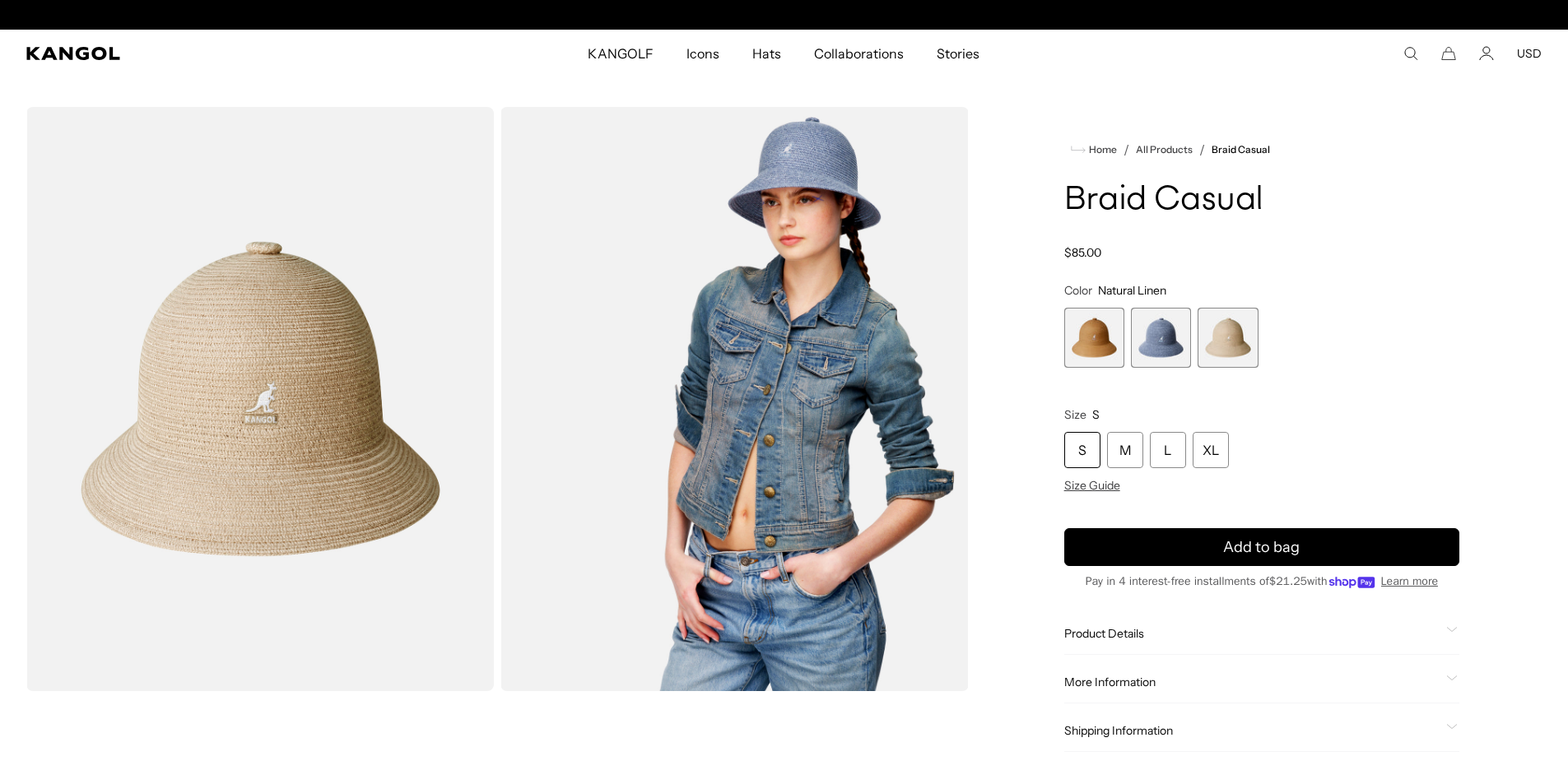 scroll, scrollTop: 0, scrollLeft: 339, axis: horizontal 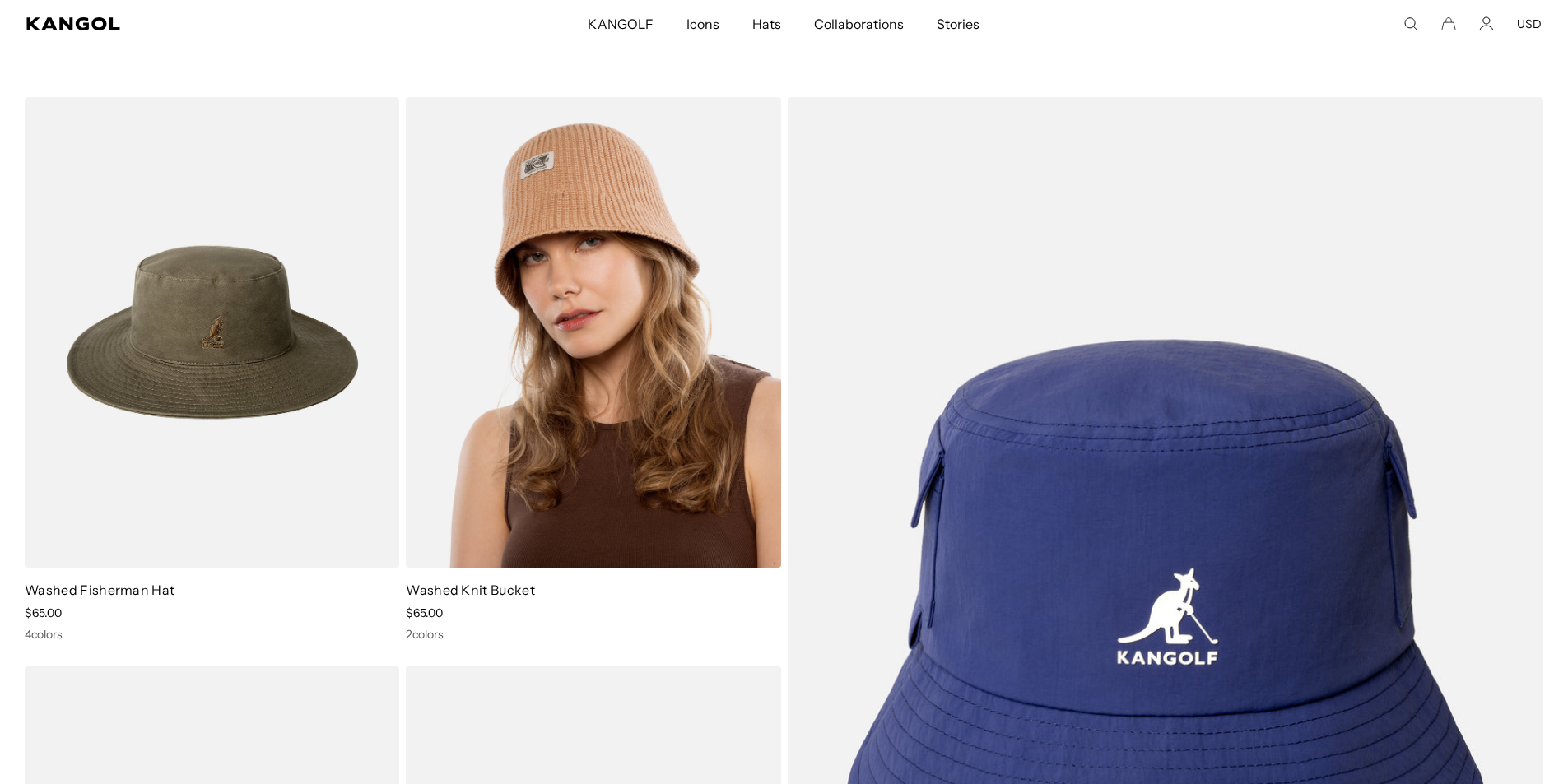 click at bounding box center (593, 332) 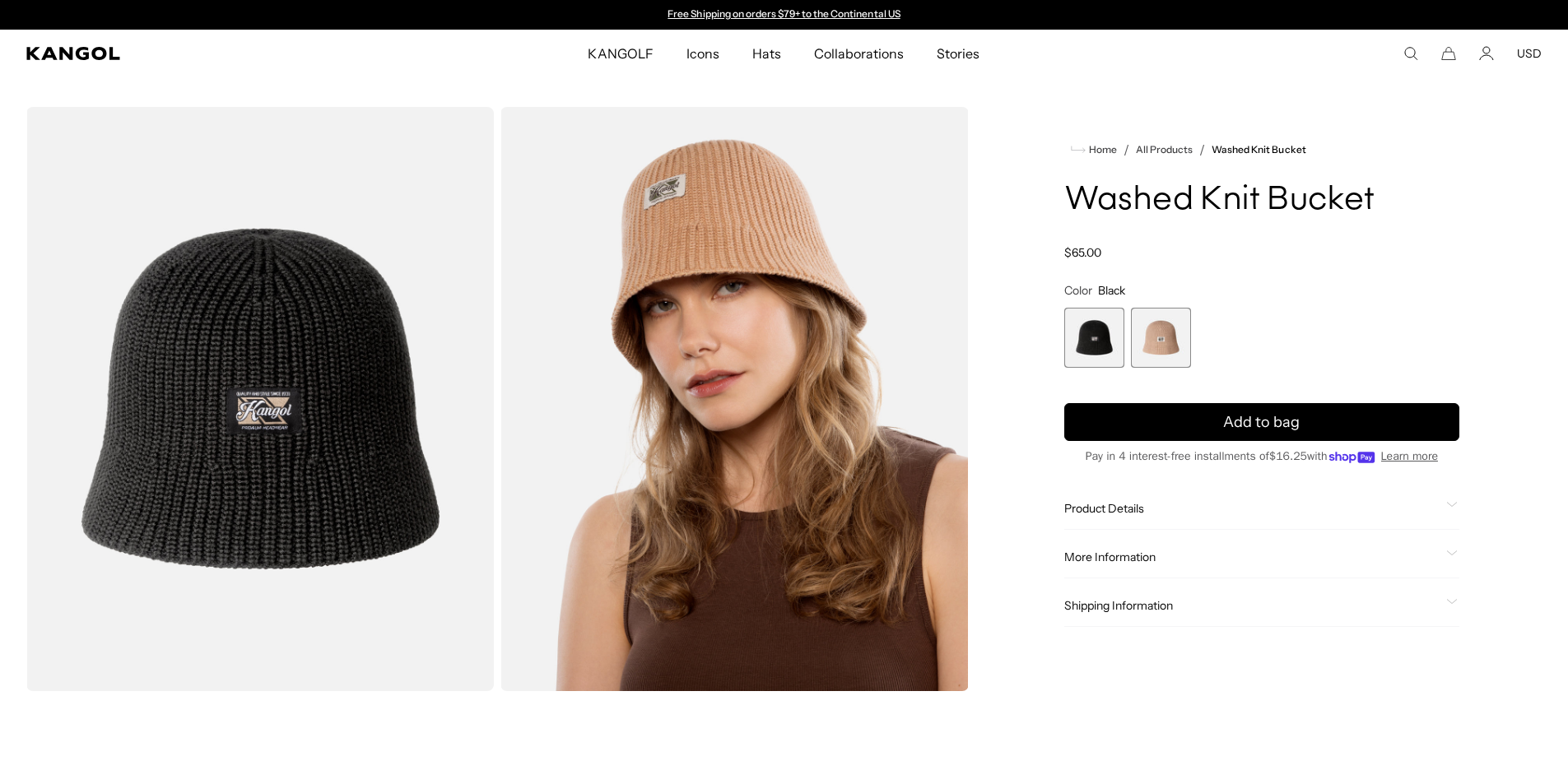 scroll, scrollTop: 0, scrollLeft: 0, axis: both 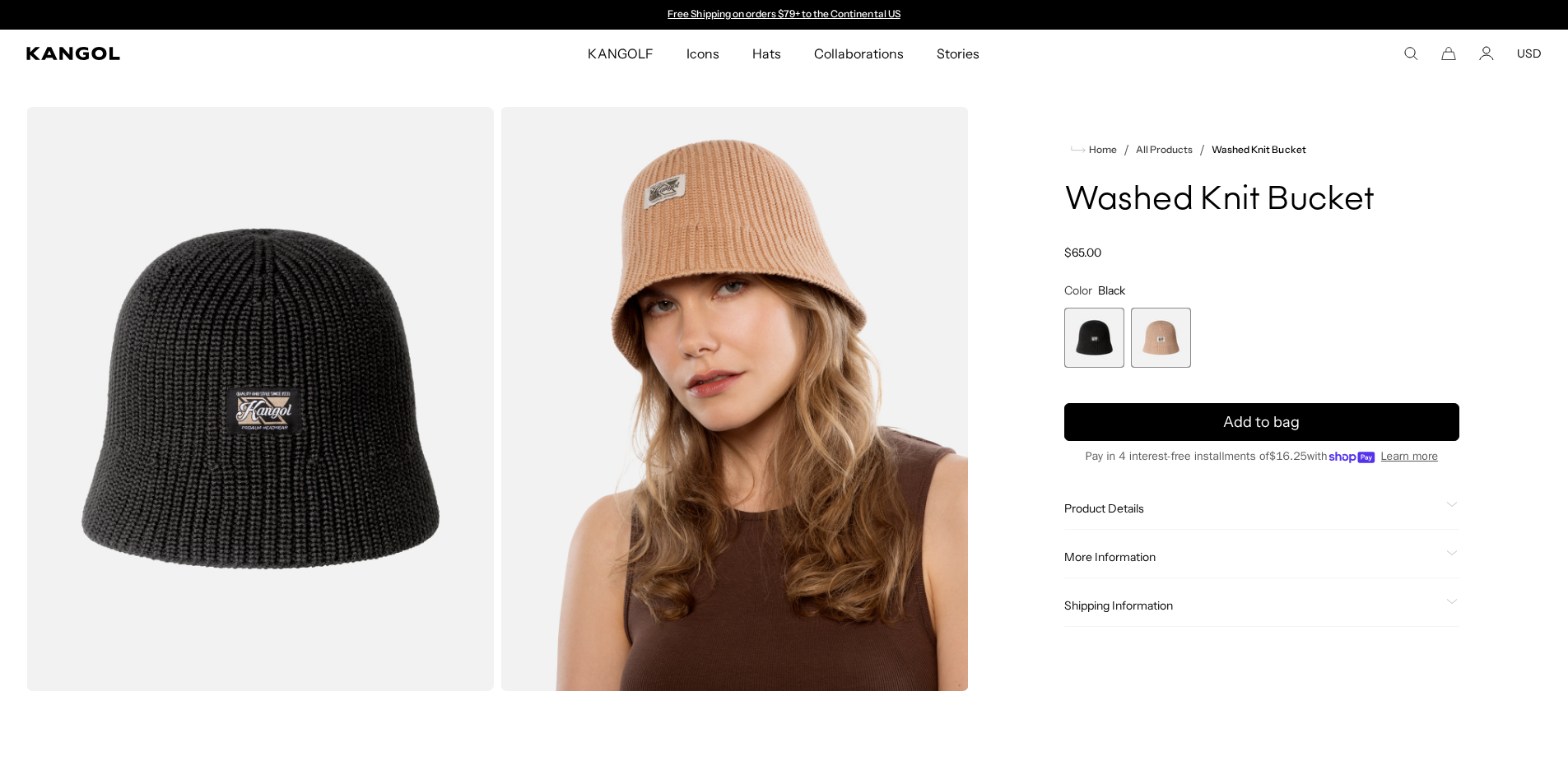 click at bounding box center [1161, 337] 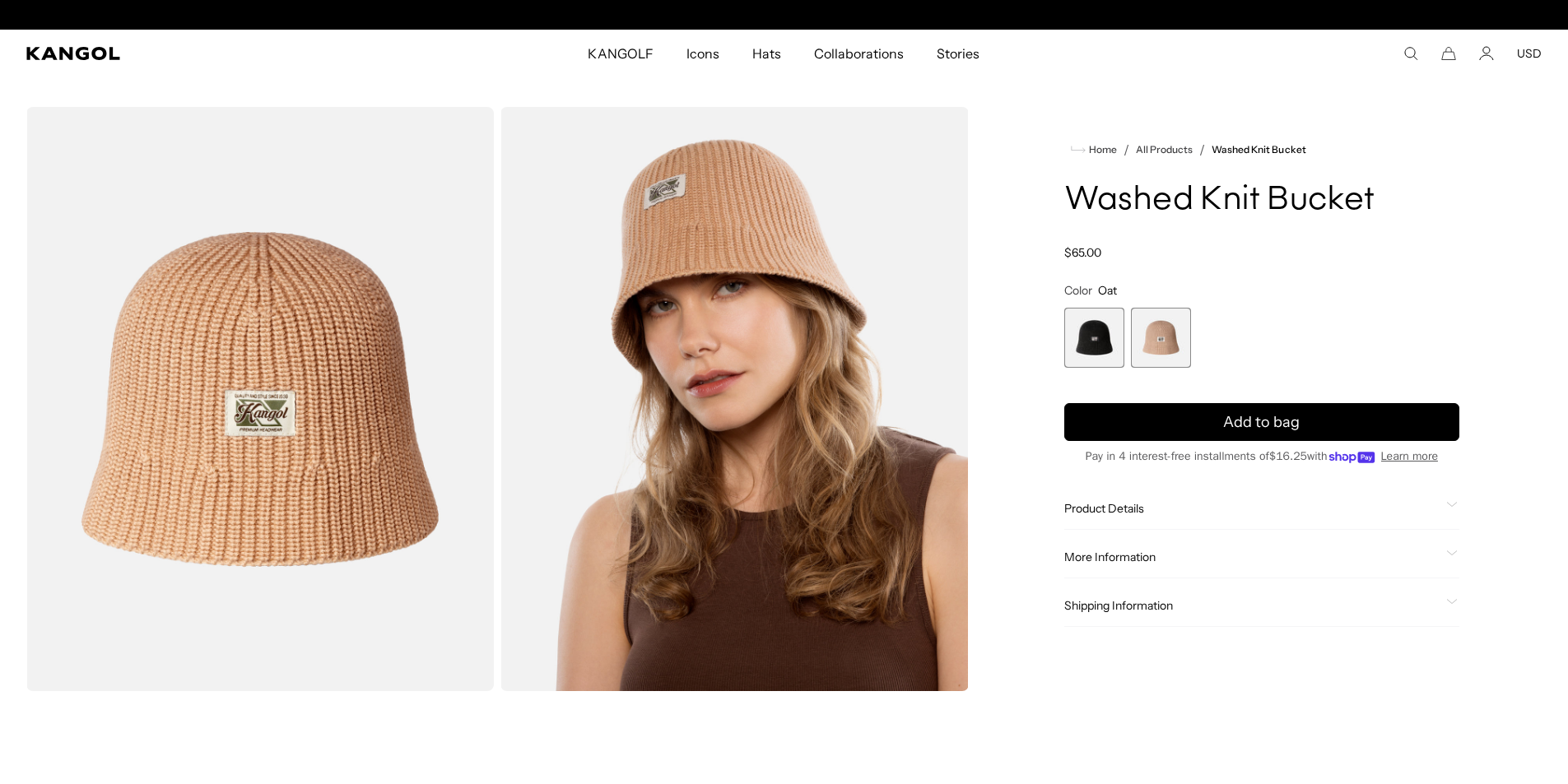 scroll, scrollTop: 0, scrollLeft: 339, axis: horizontal 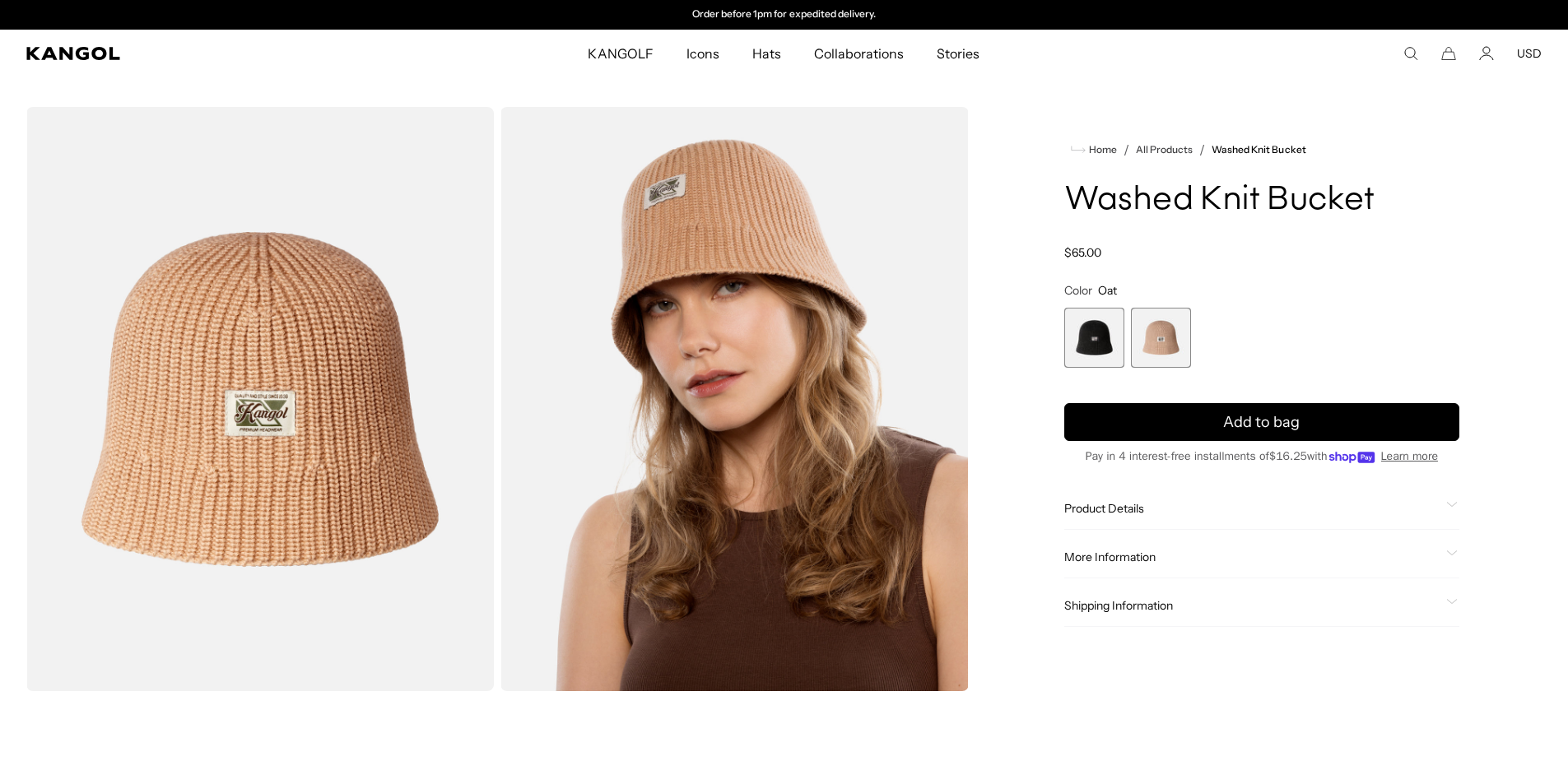 click at bounding box center (1094, 337) 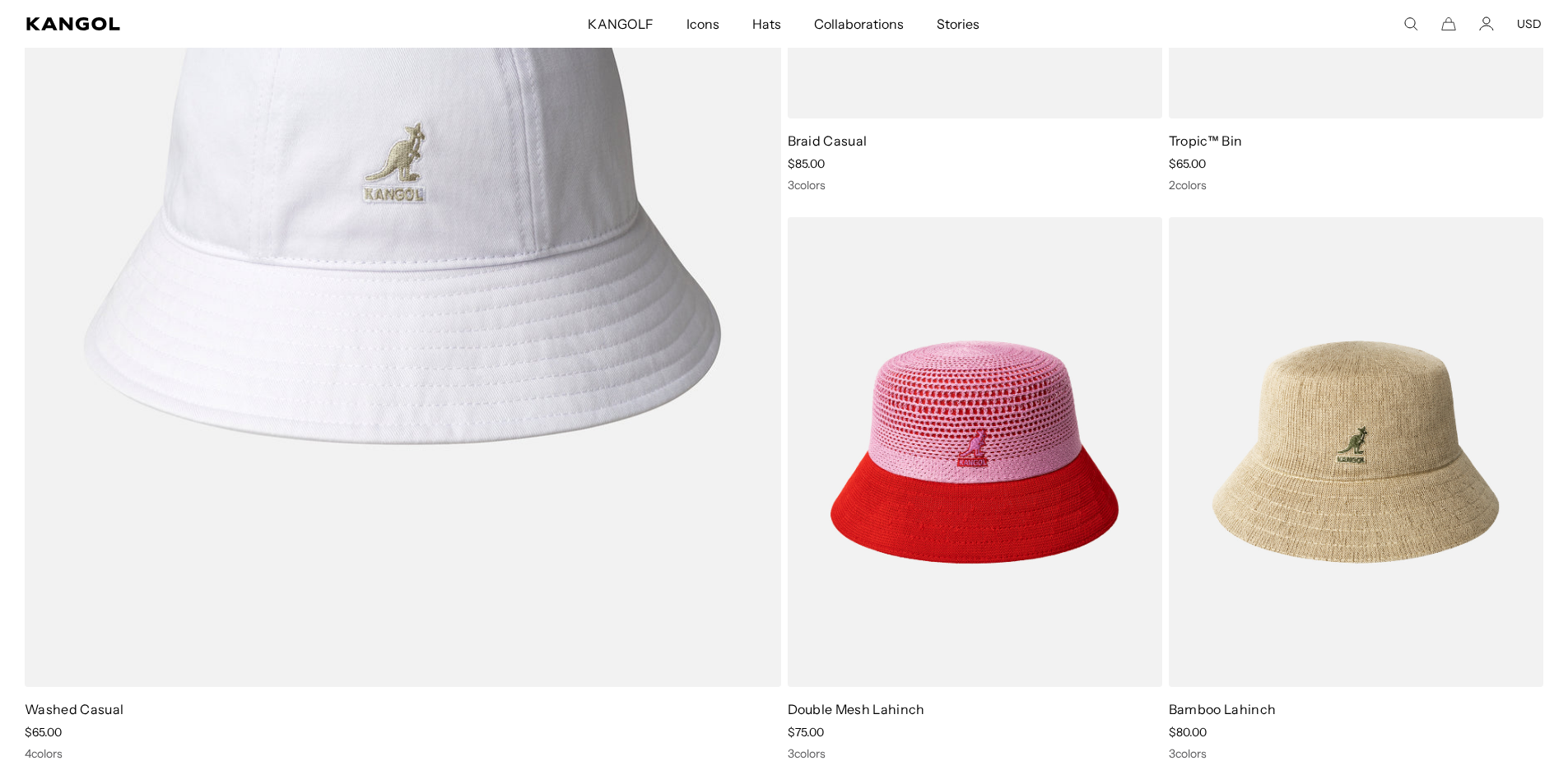 scroll, scrollTop: 1691, scrollLeft: 0, axis: vertical 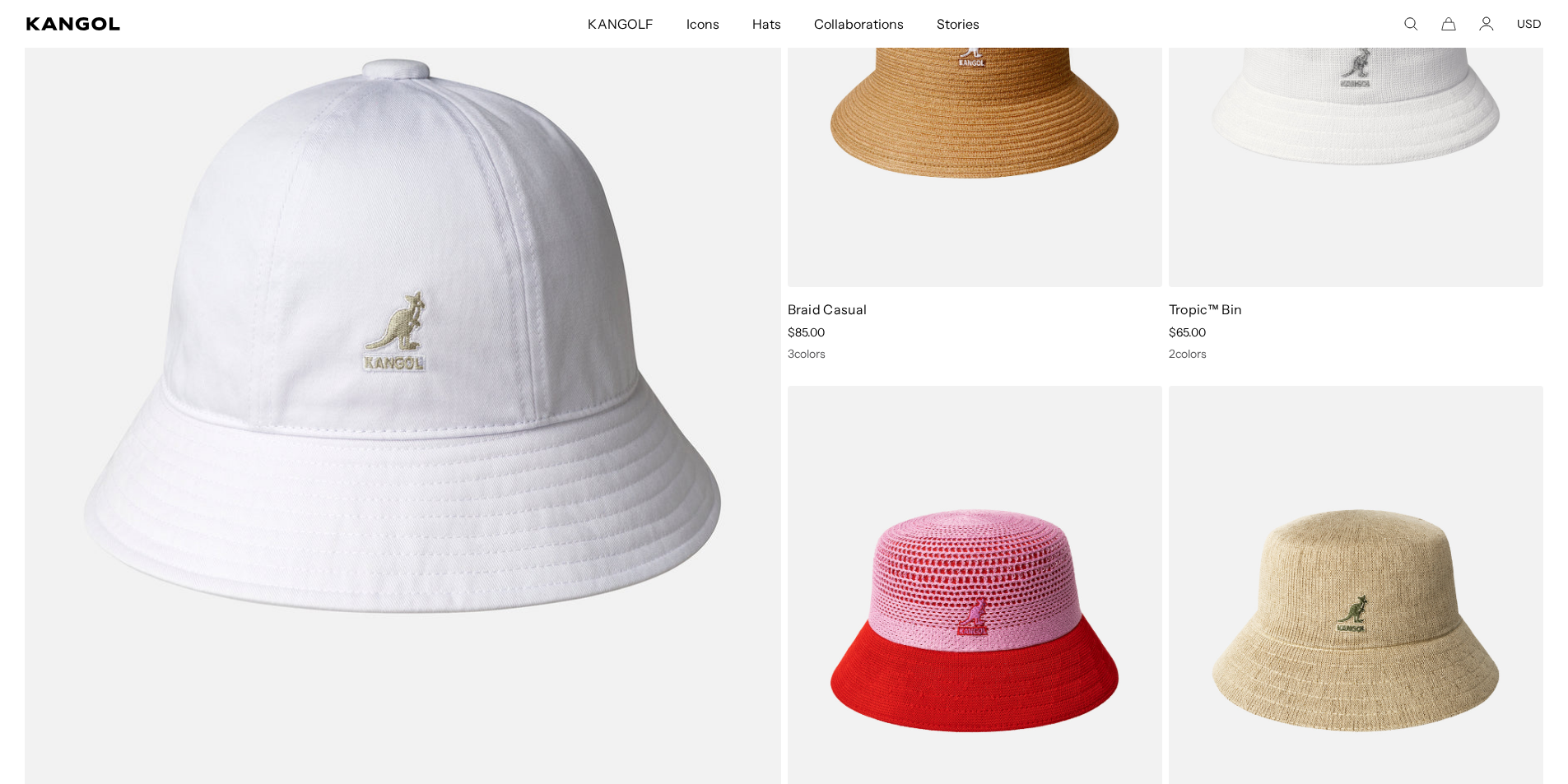 click at bounding box center [402, 336] 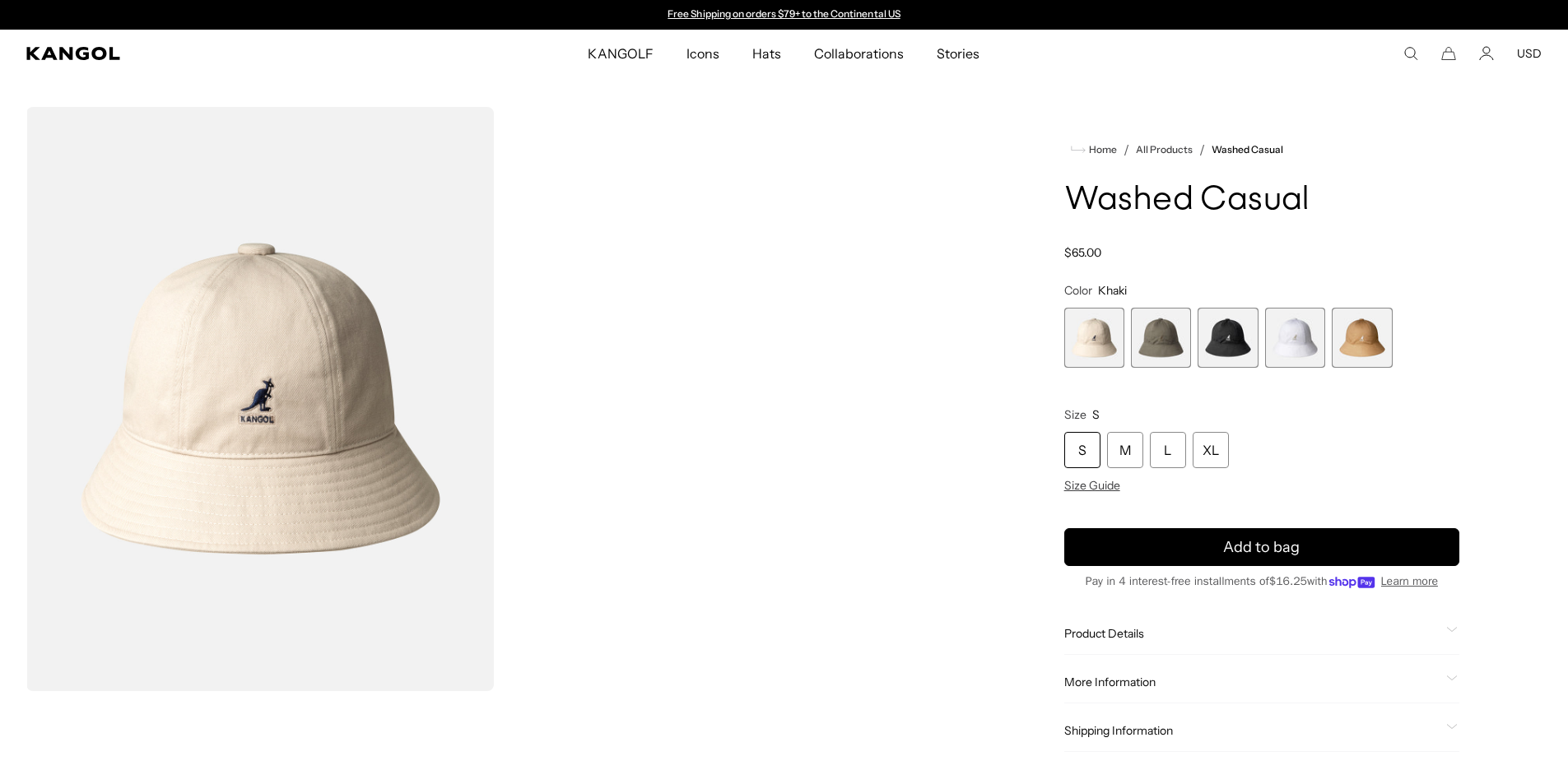 scroll, scrollTop: 0, scrollLeft: 0, axis: both 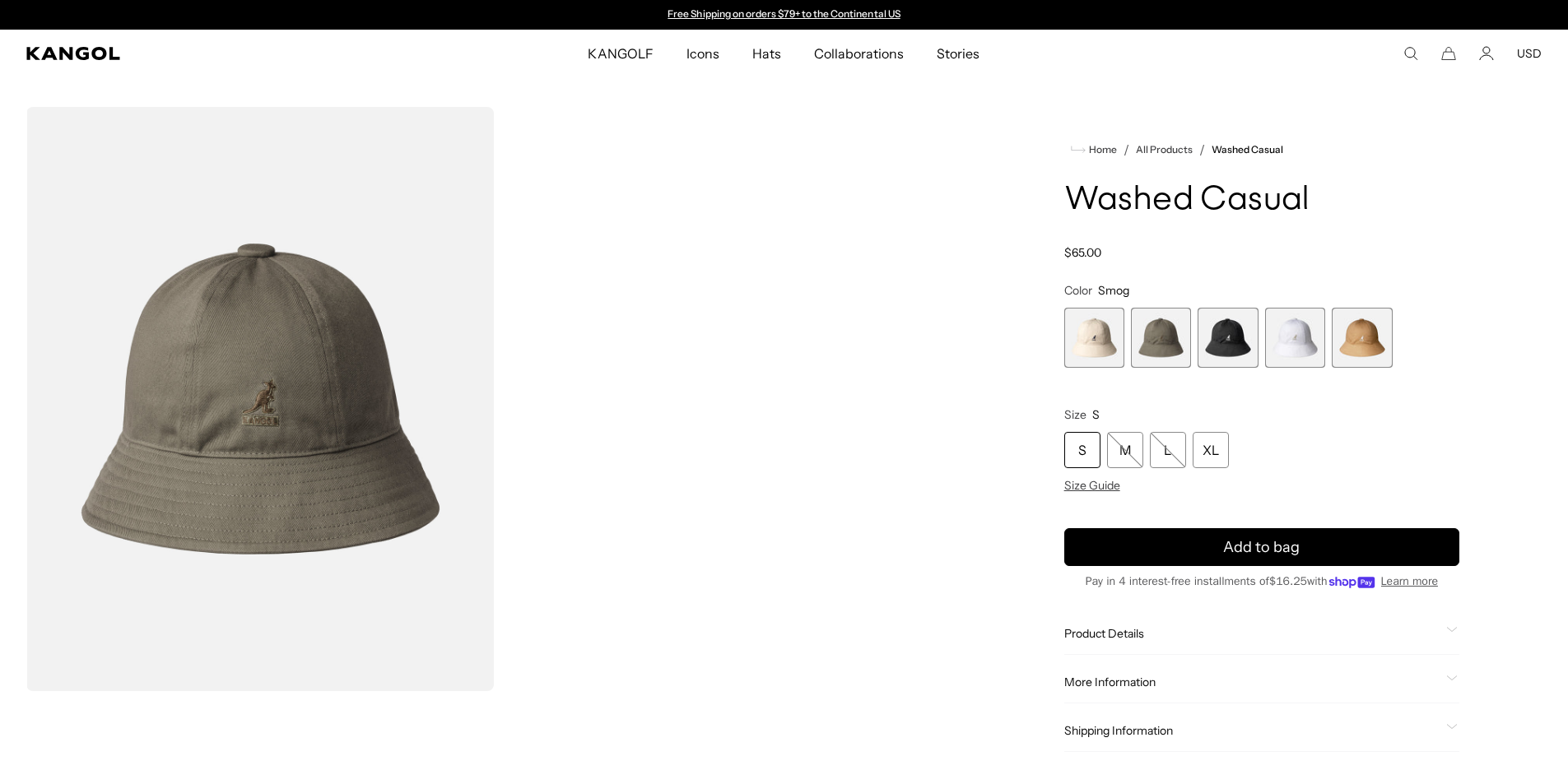 click at bounding box center [1227, 337] 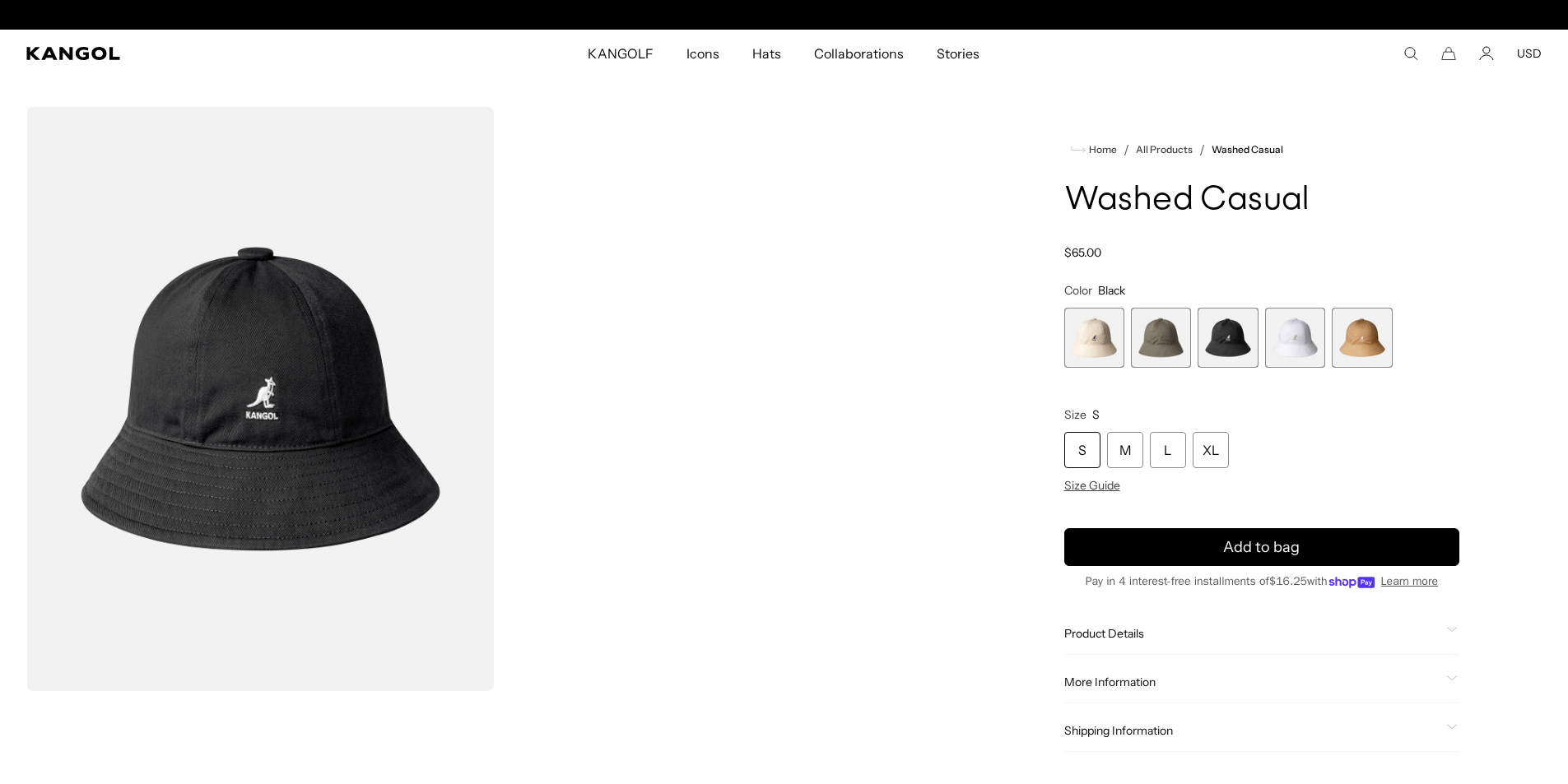 scroll, scrollTop: 0, scrollLeft: 339, axis: horizontal 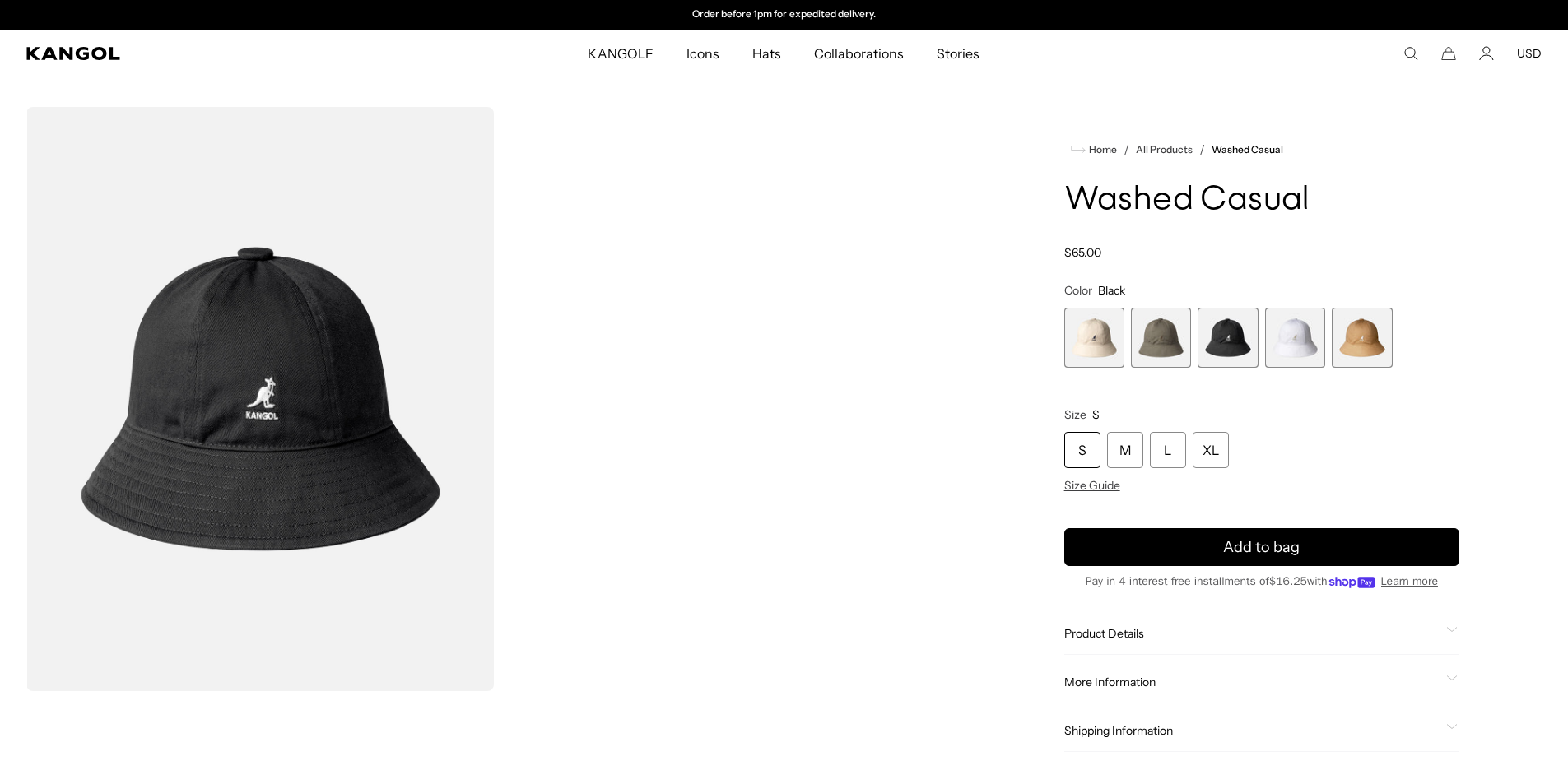 click at bounding box center (1295, 337) 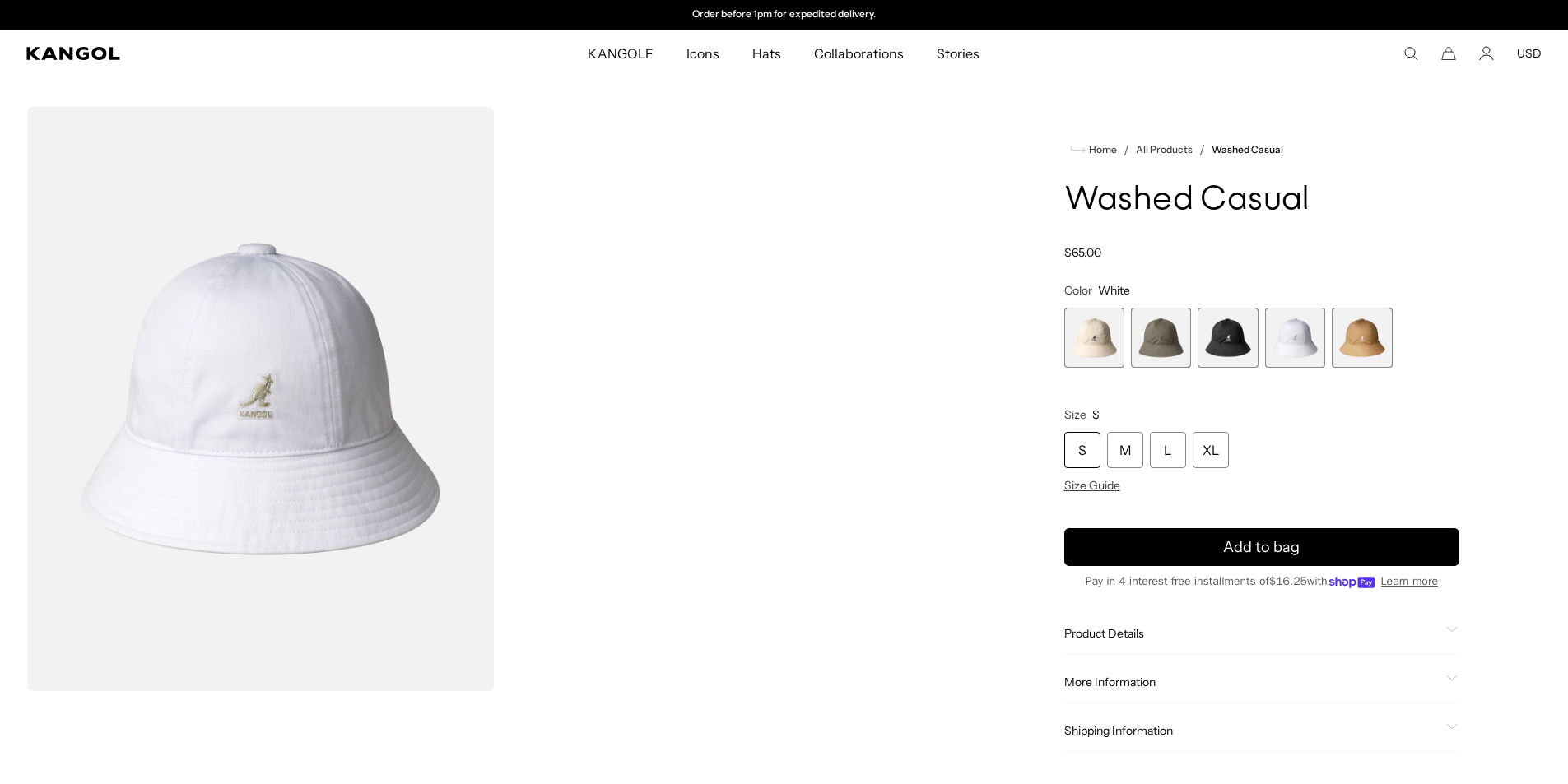 click at bounding box center (1361, 337) 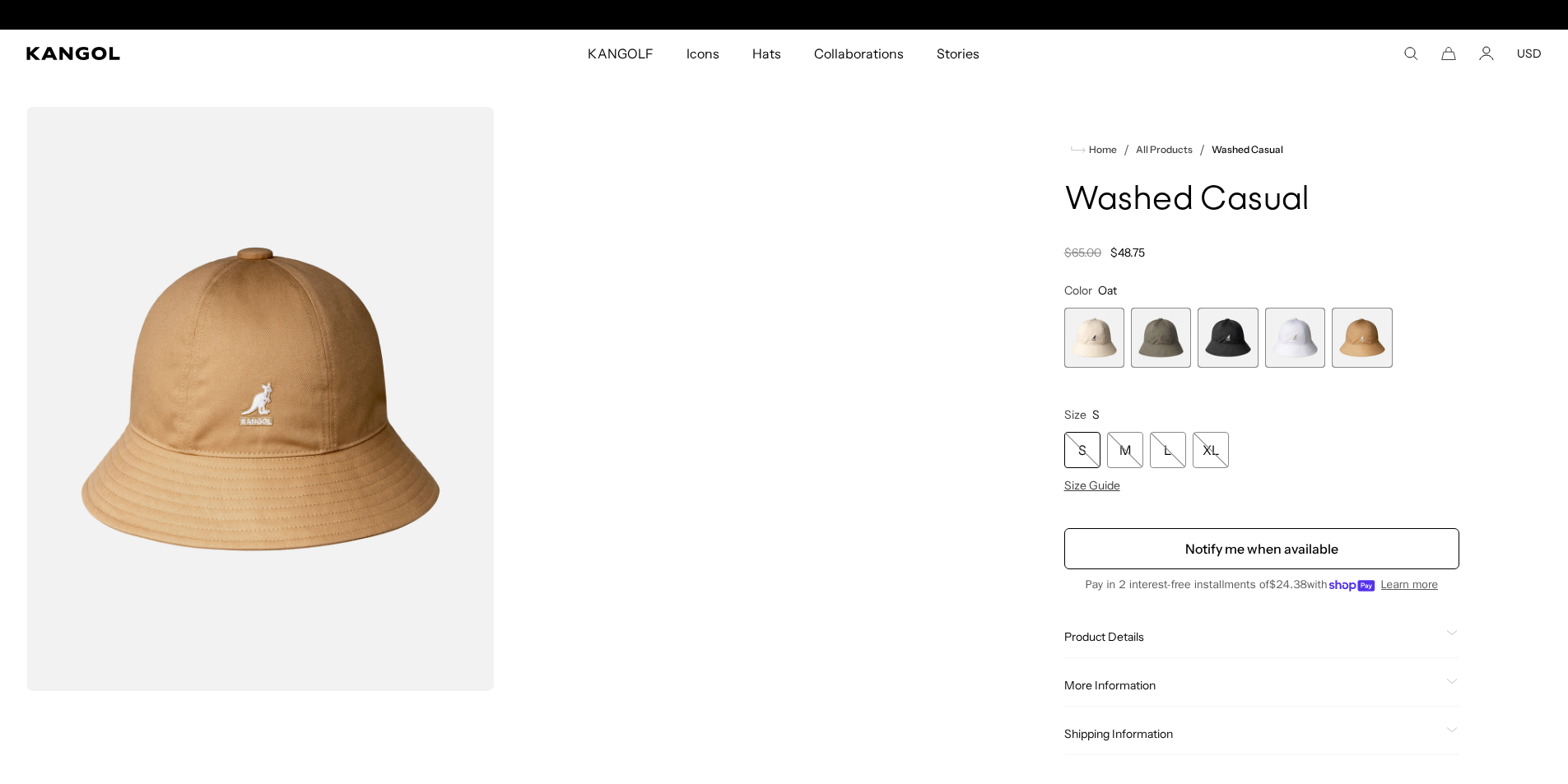 scroll, scrollTop: 0, scrollLeft: 0, axis: both 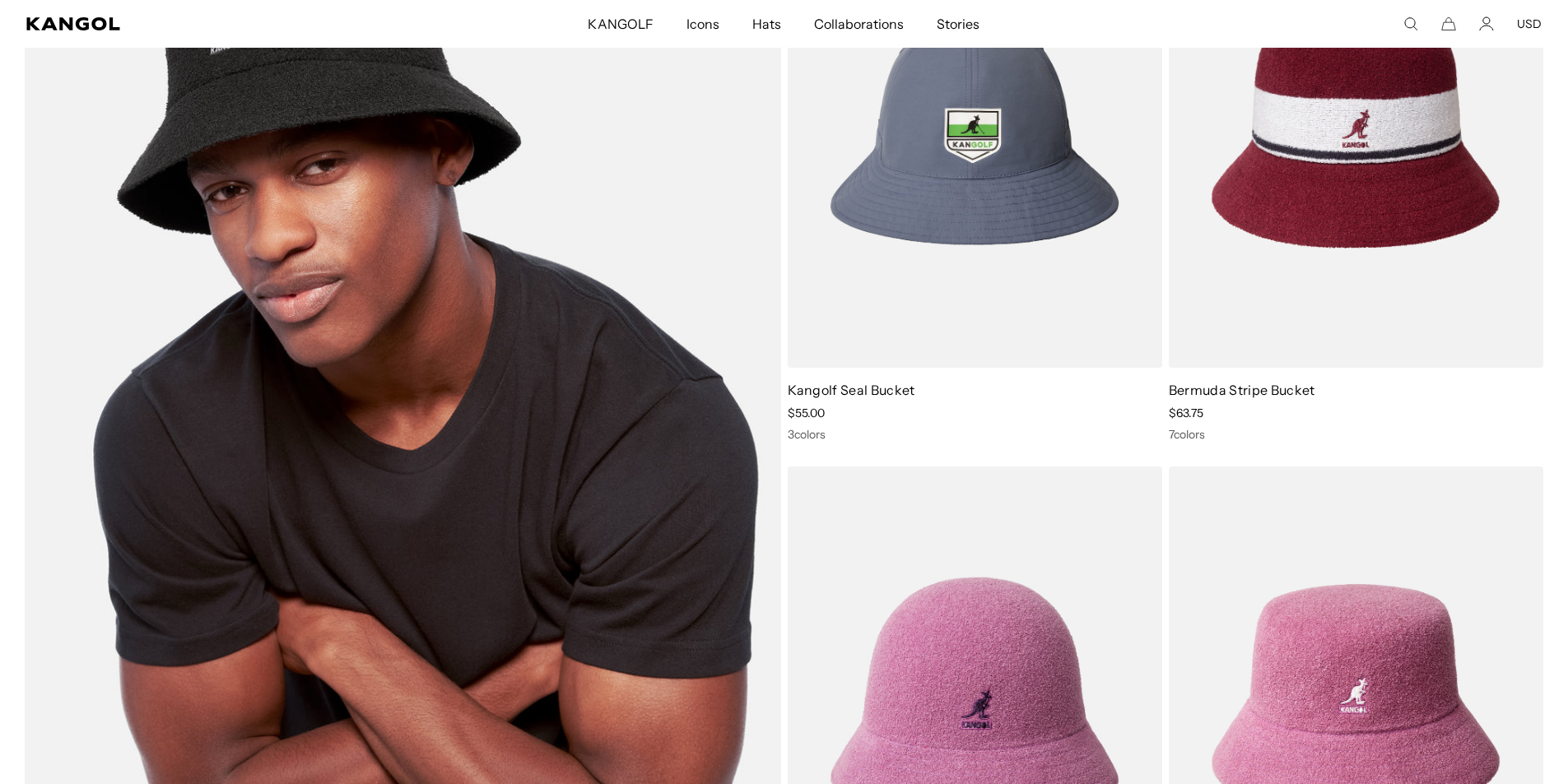 click at bounding box center [402, 416] 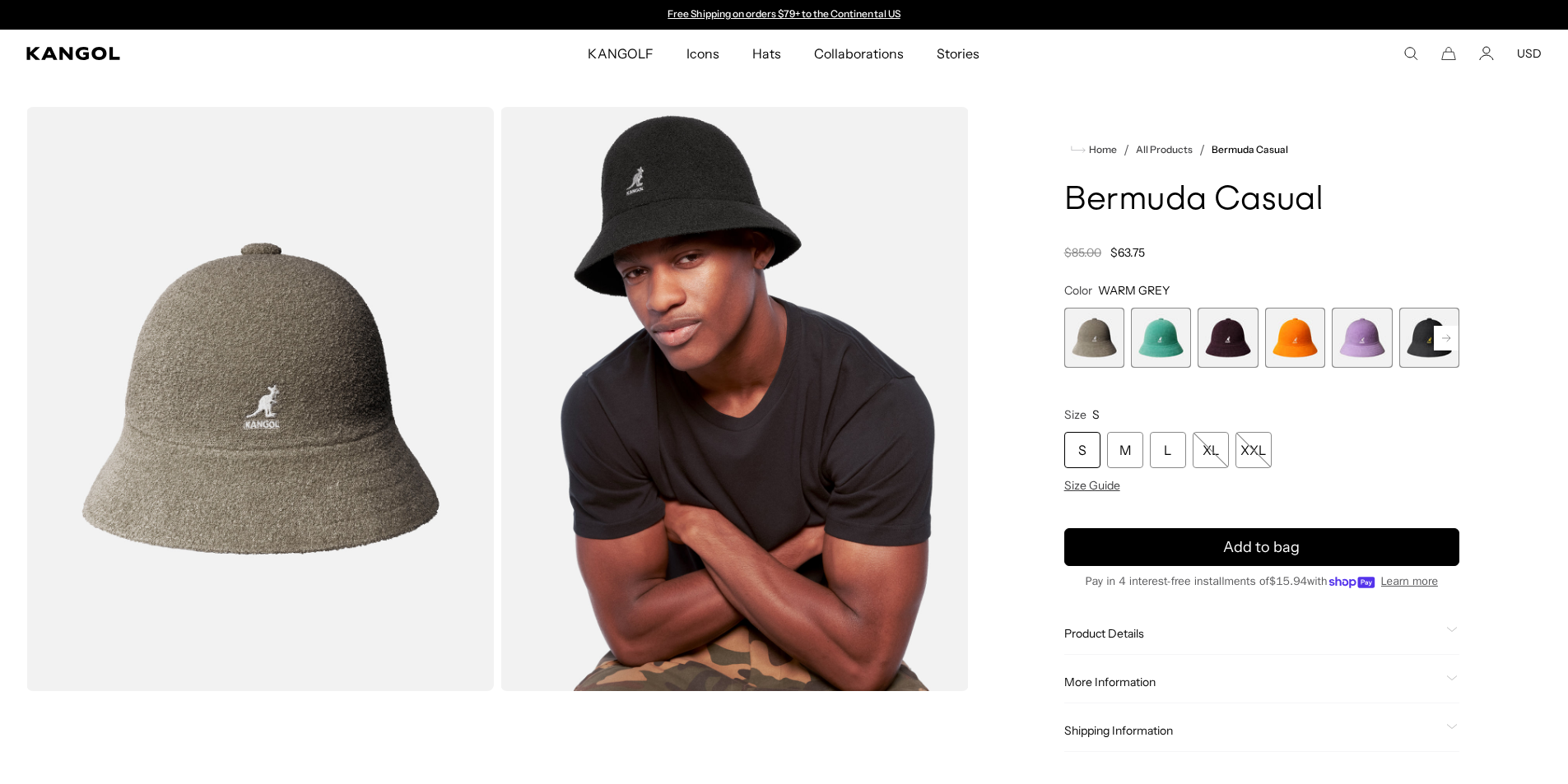 scroll, scrollTop: 0, scrollLeft: 0, axis: both 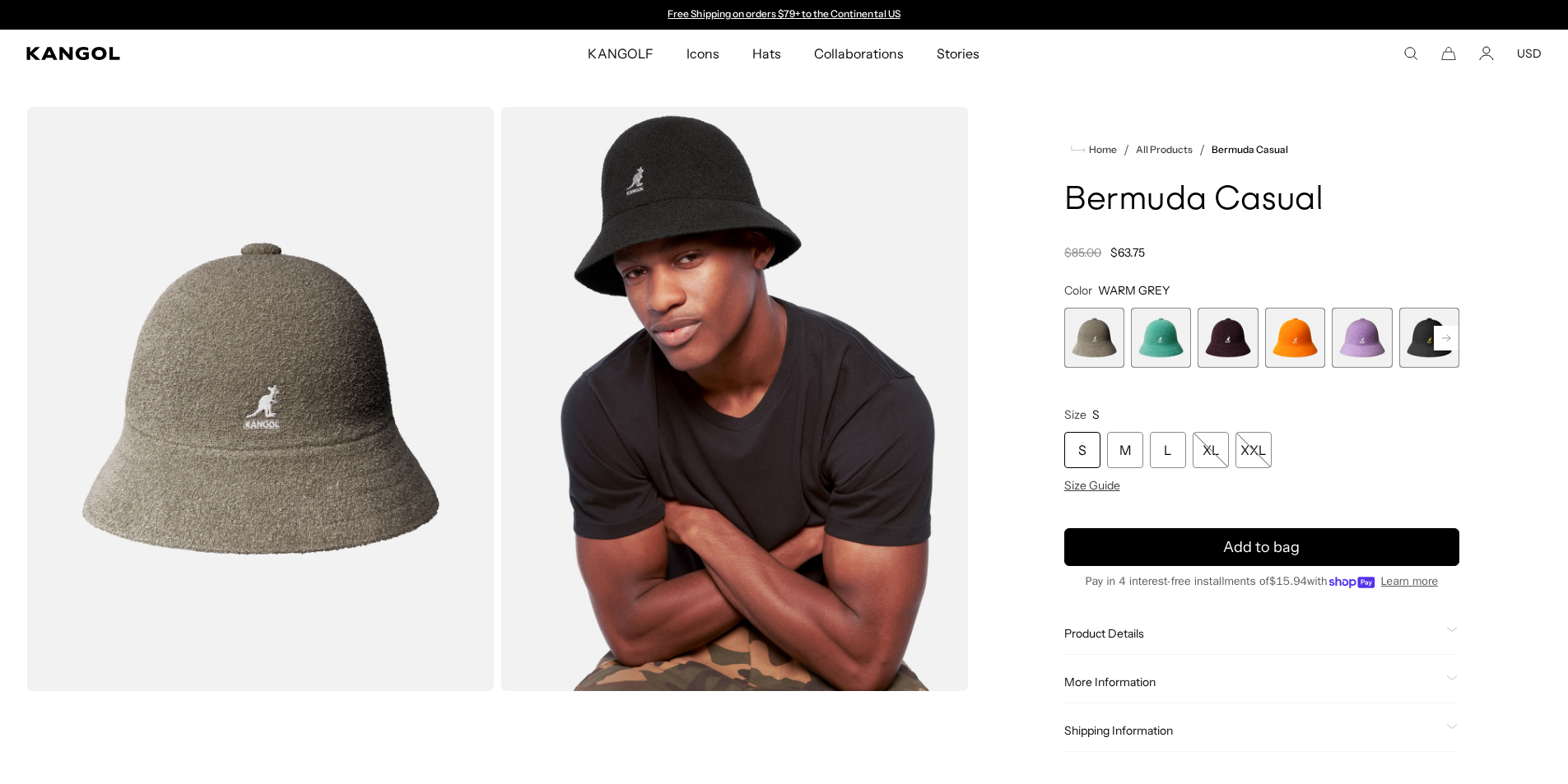 click at bounding box center [1161, 337] 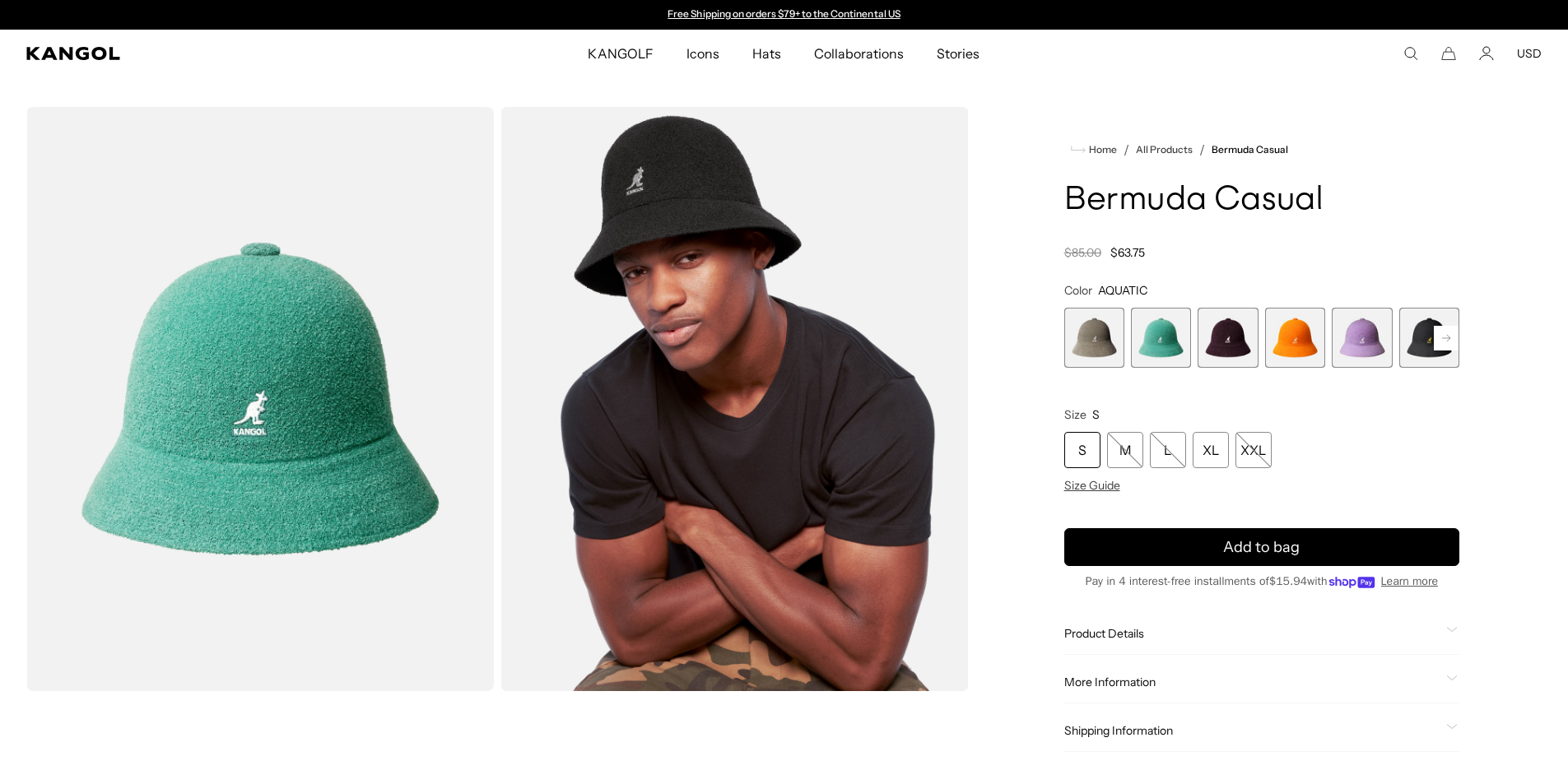 scroll, scrollTop: 0, scrollLeft: 0, axis: both 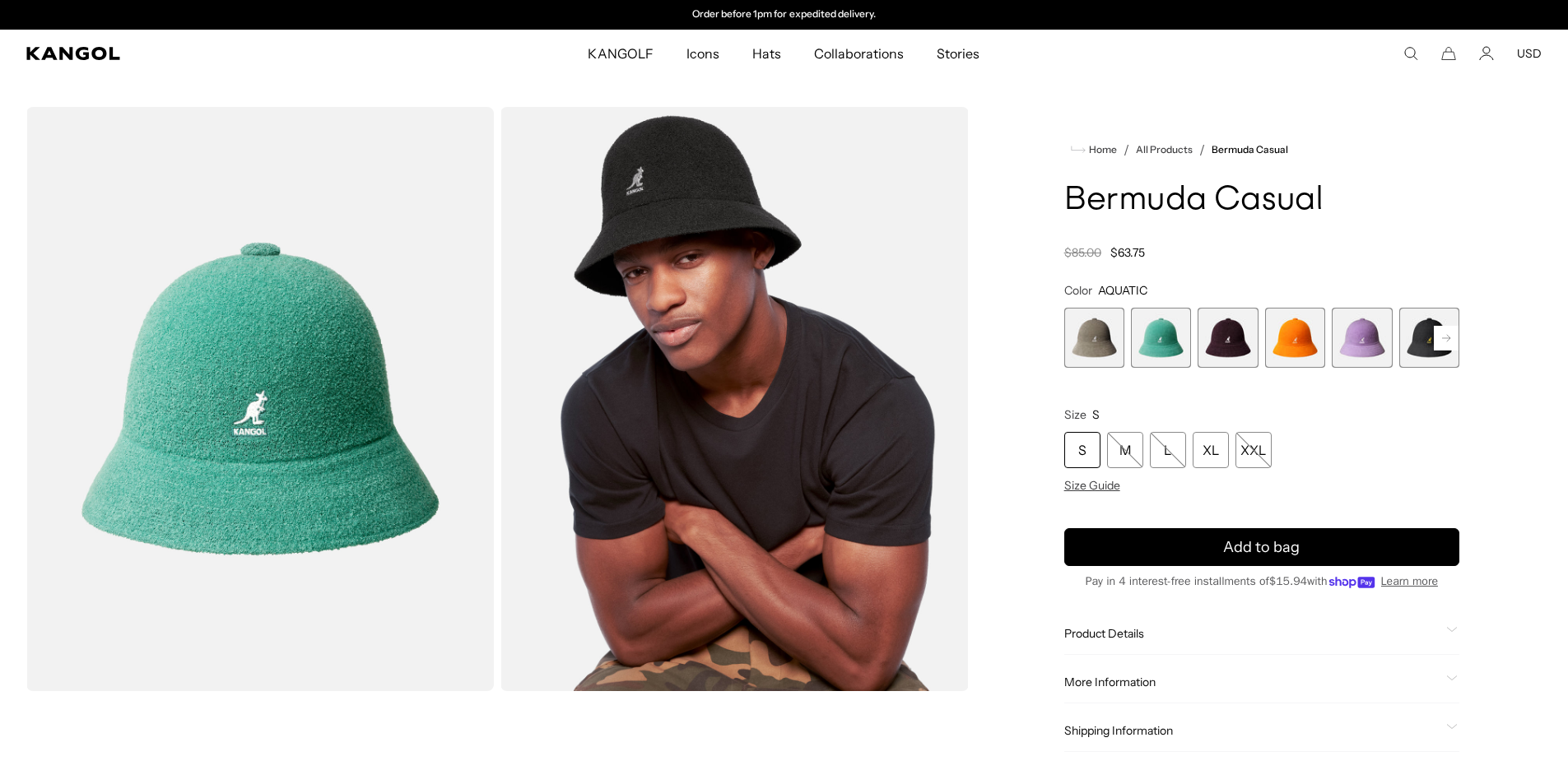 click at bounding box center [1227, 337] 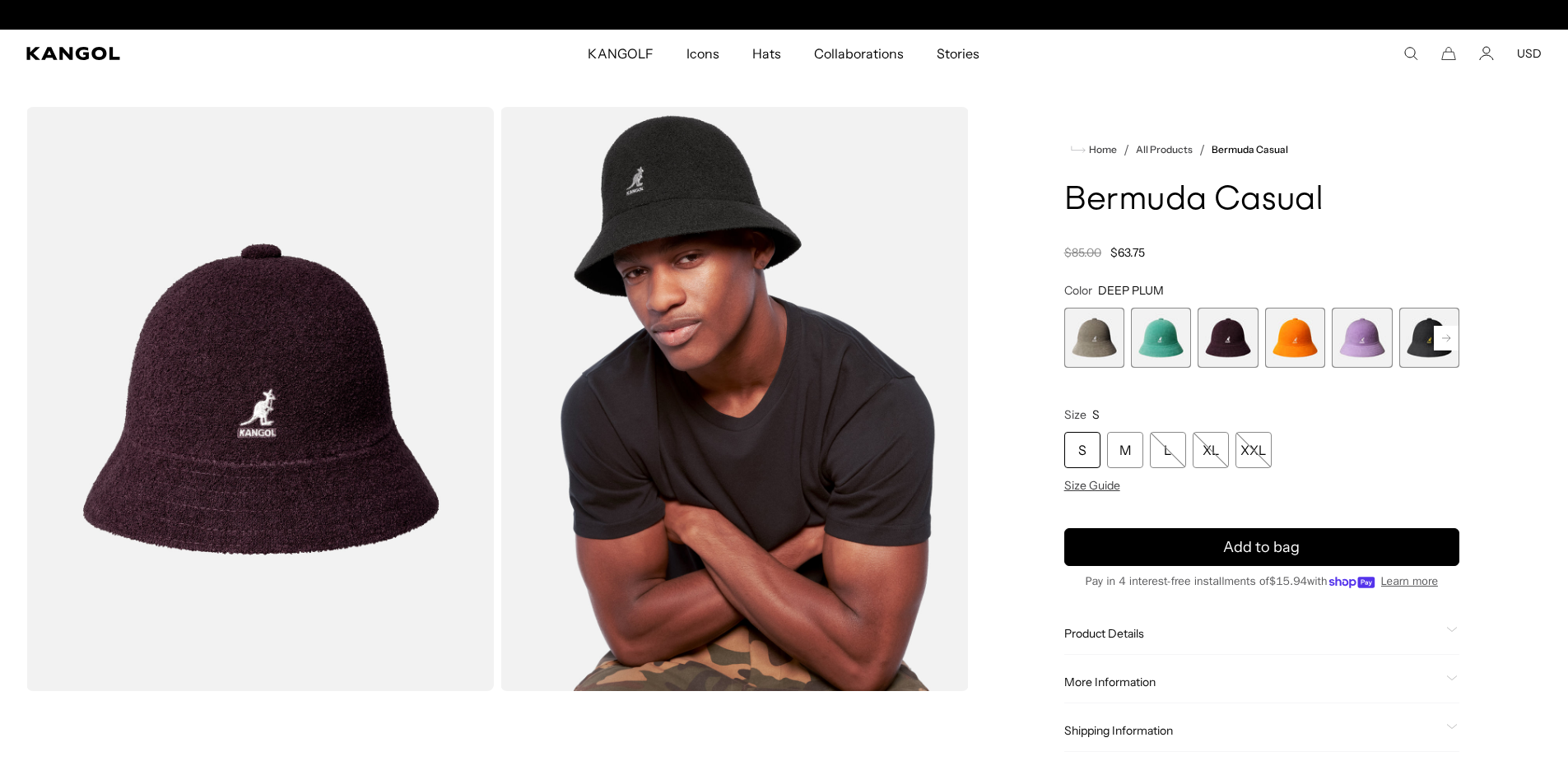 scroll, scrollTop: 0, scrollLeft: 339, axis: horizontal 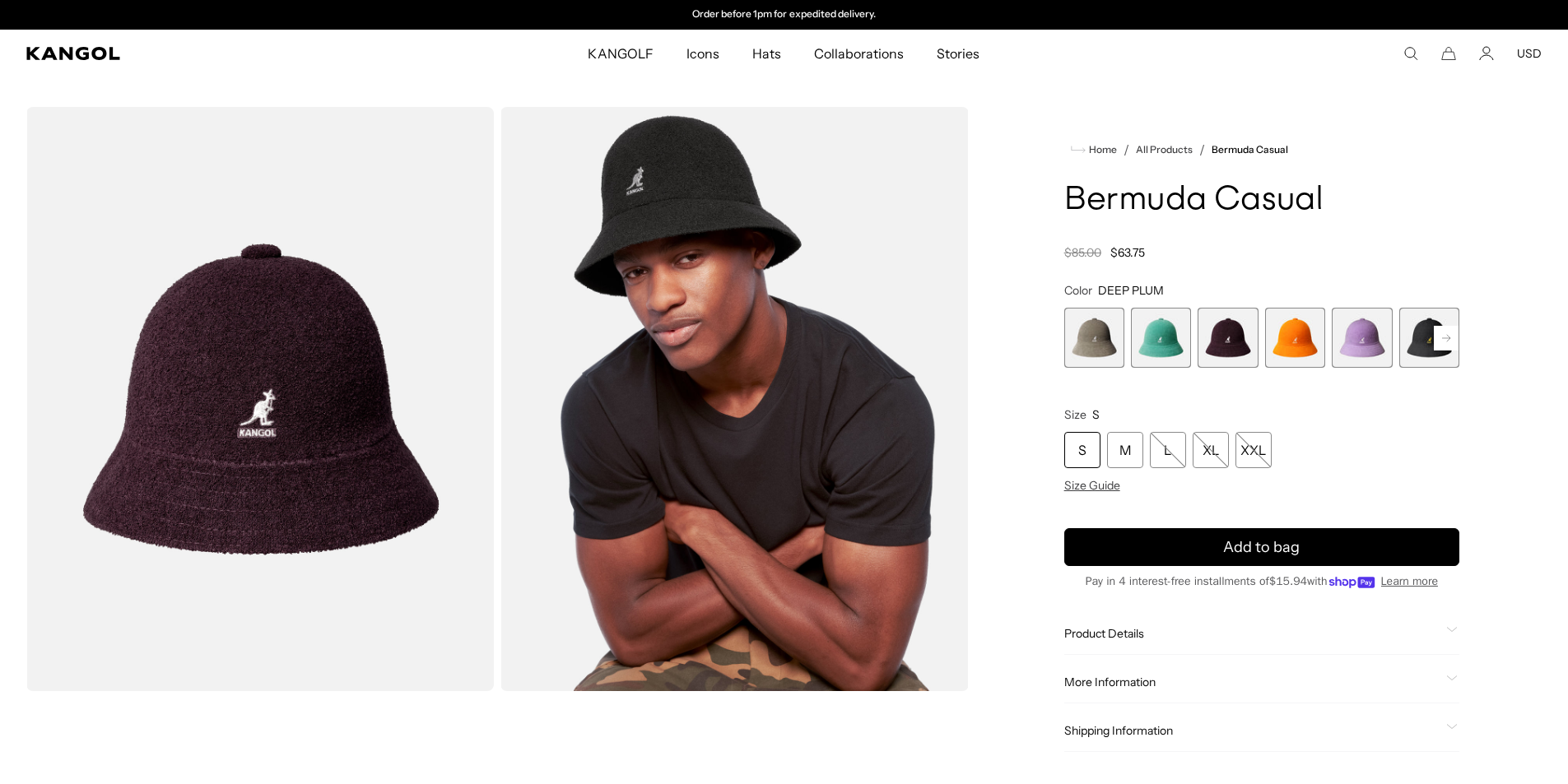 click at bounding box center (1429, 337) 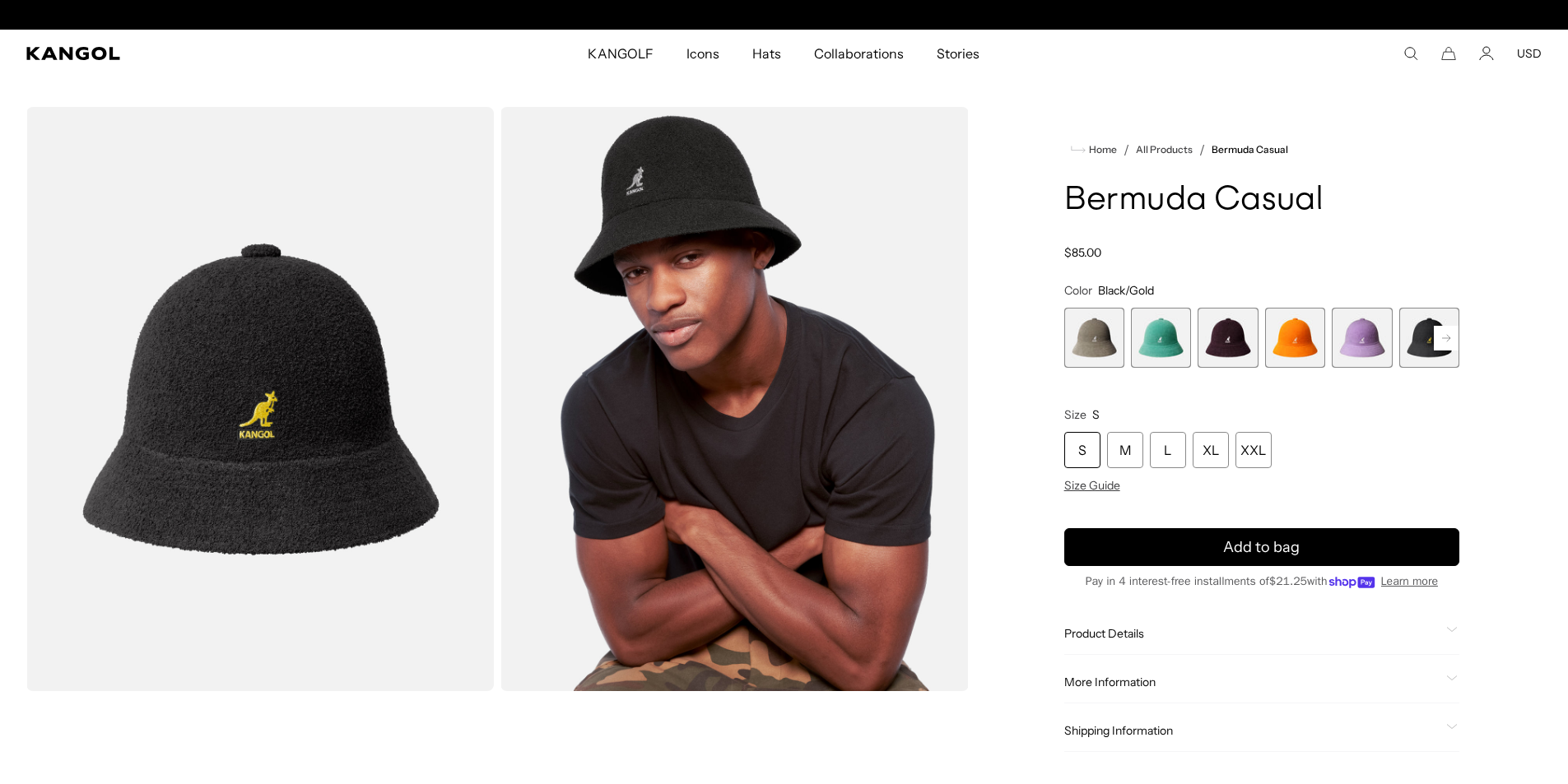 scroll, scrollTop: 0, scrollLeft: 0, axis: both 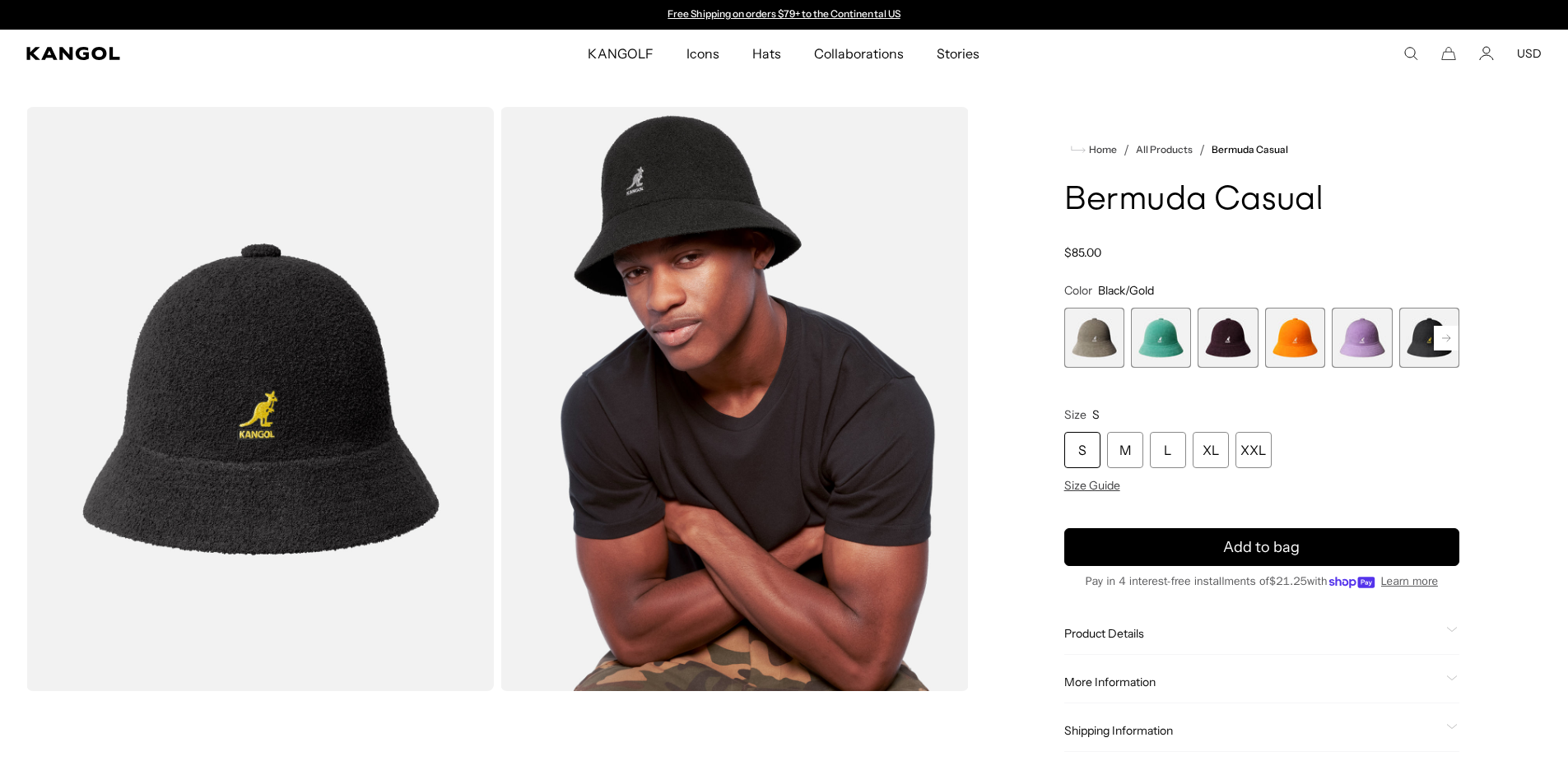 click at bounding box center (1361, 337) 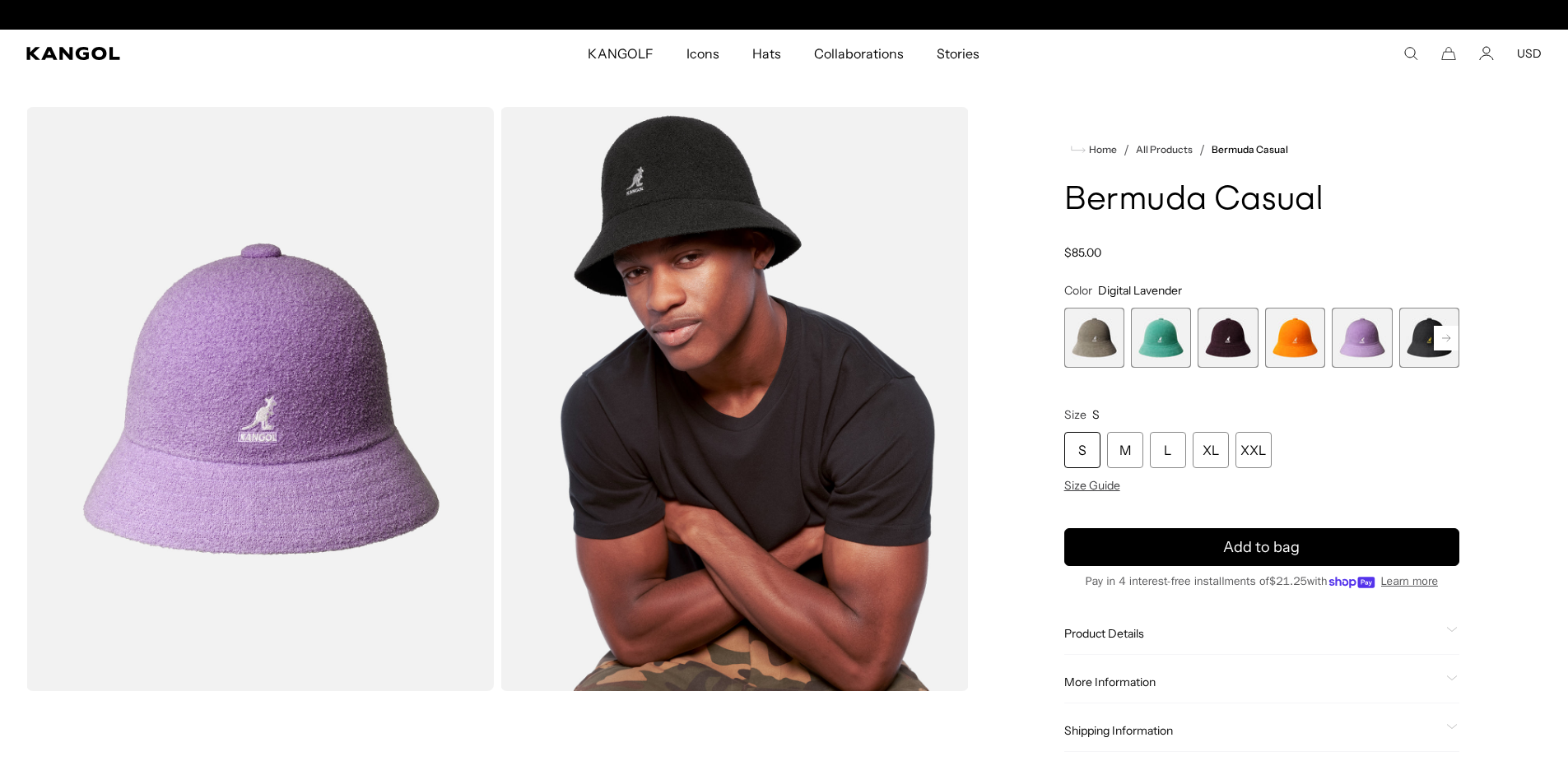 scroll, scrollTop: 0, scrollLeft: 339, axis: horizontal 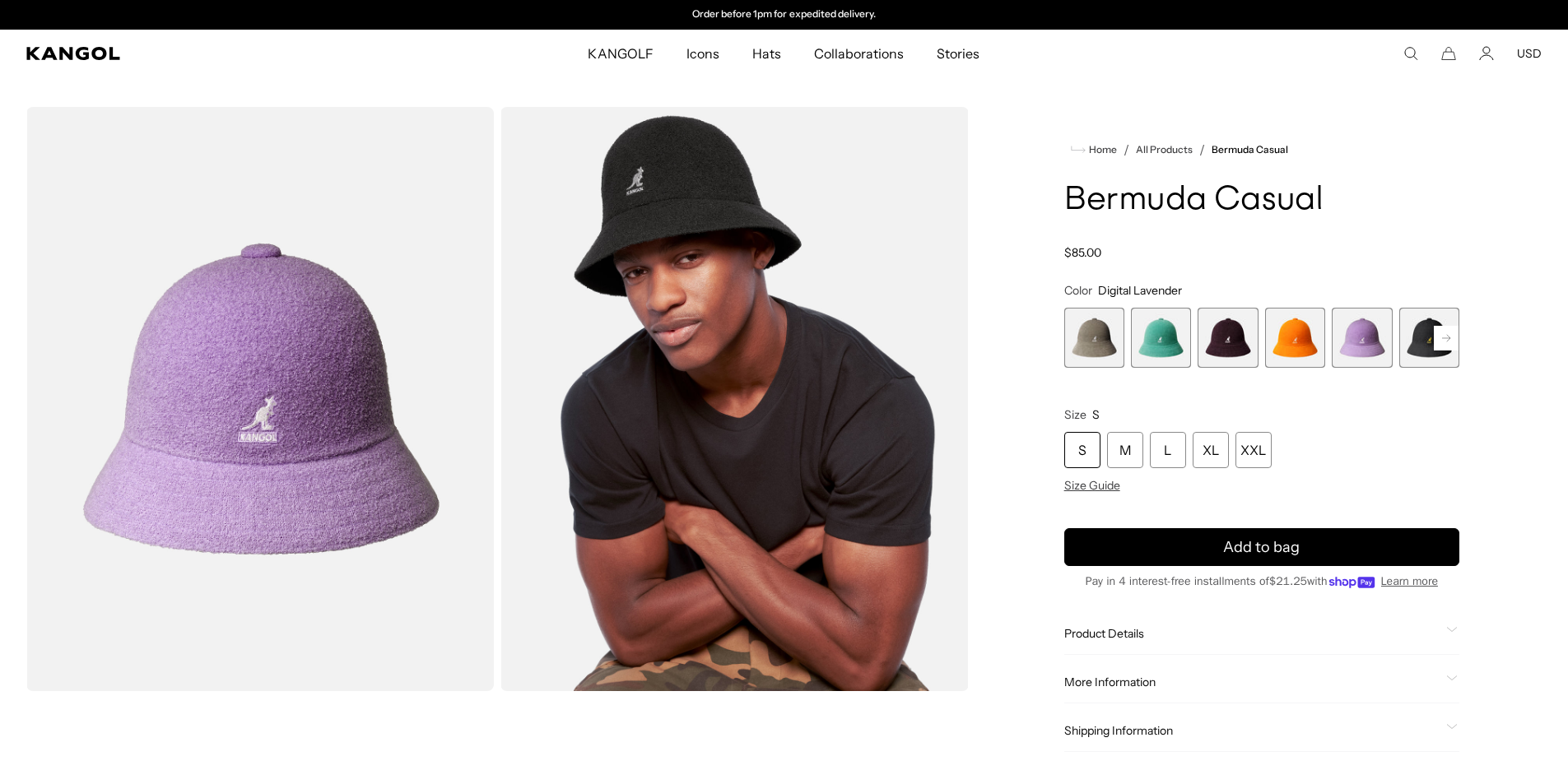click 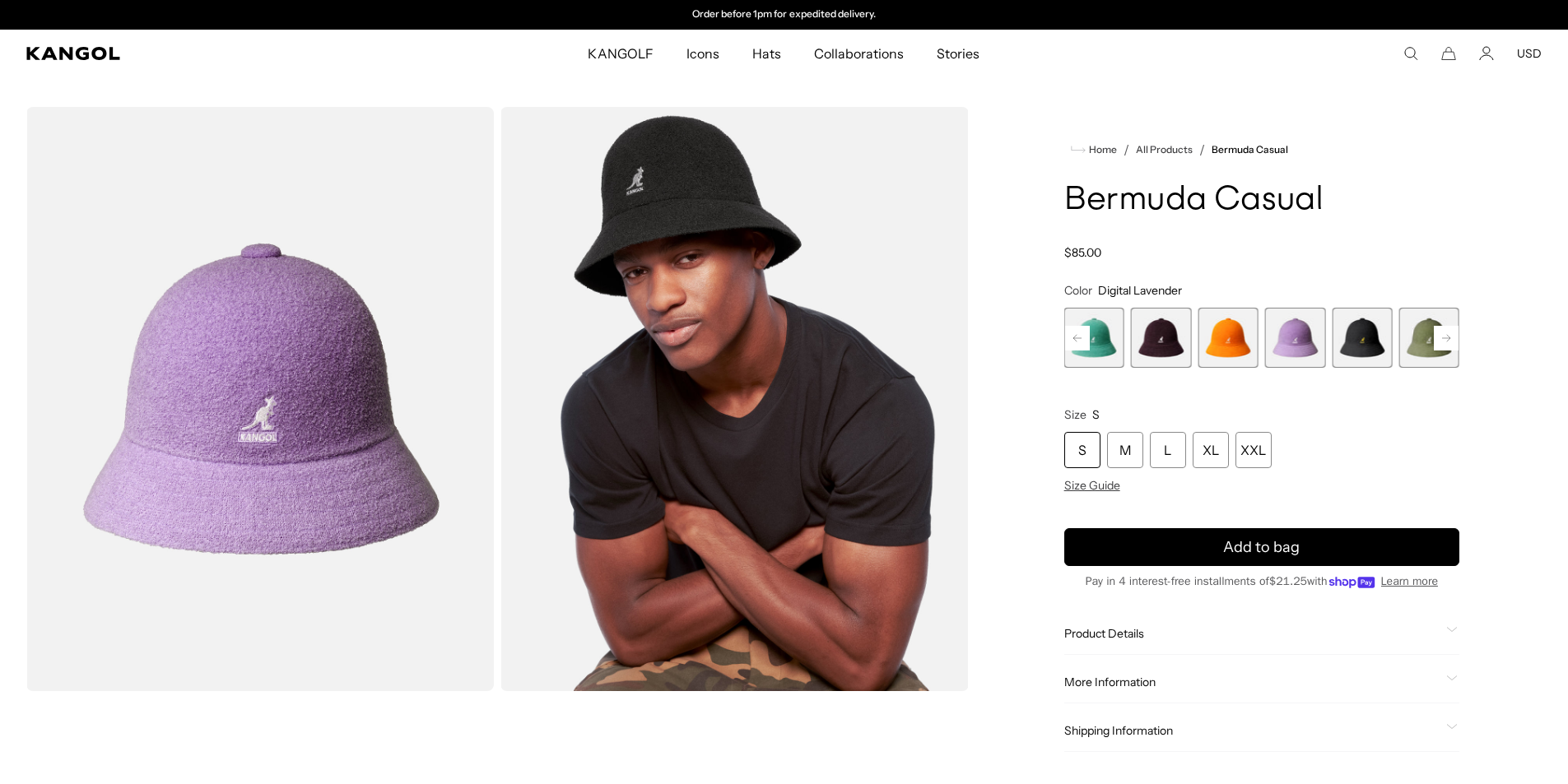 click at bounding box center [1429, 337] 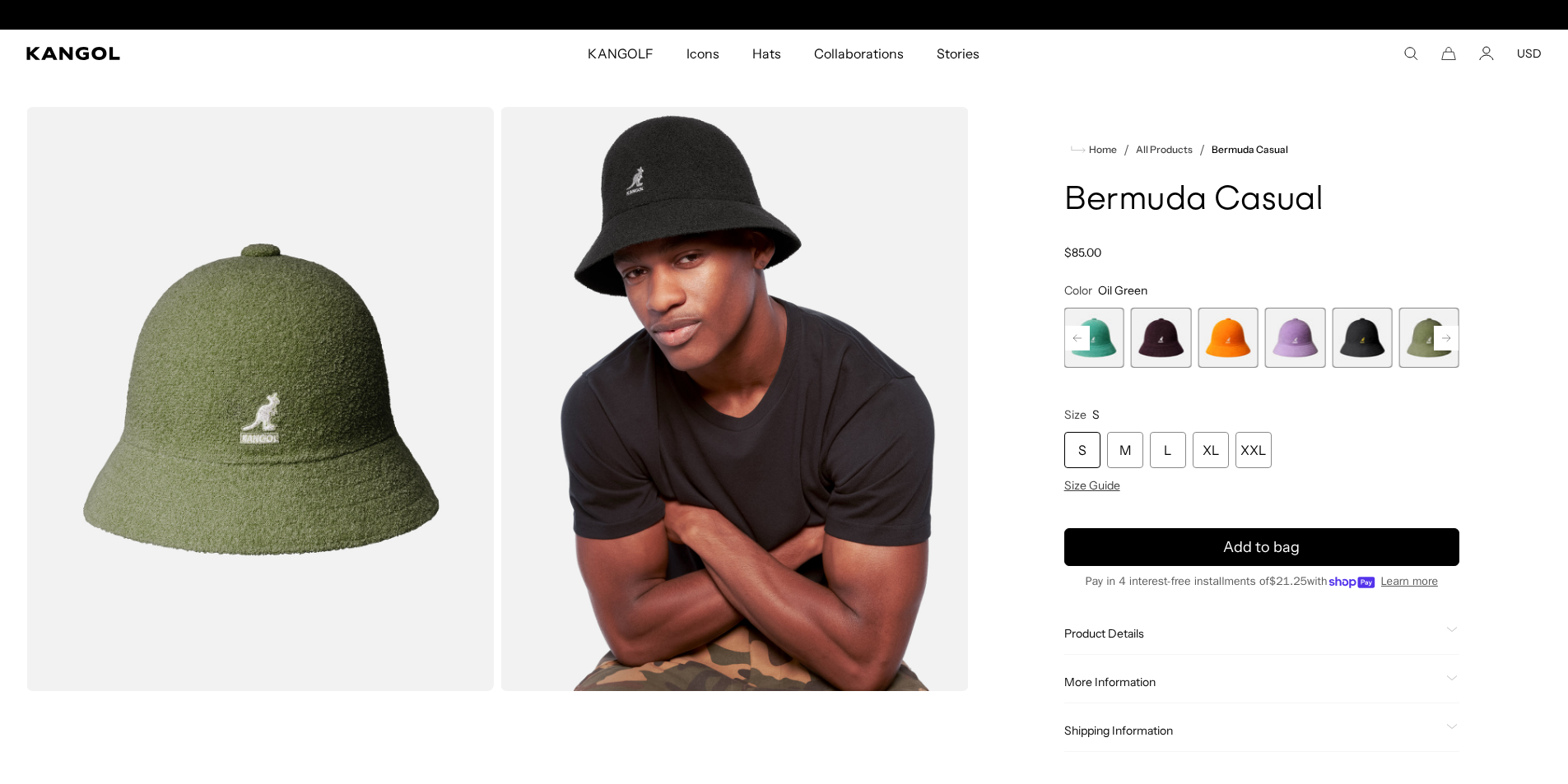 scroll, scrollTop: 0, scrollLeft: 0, axis: both 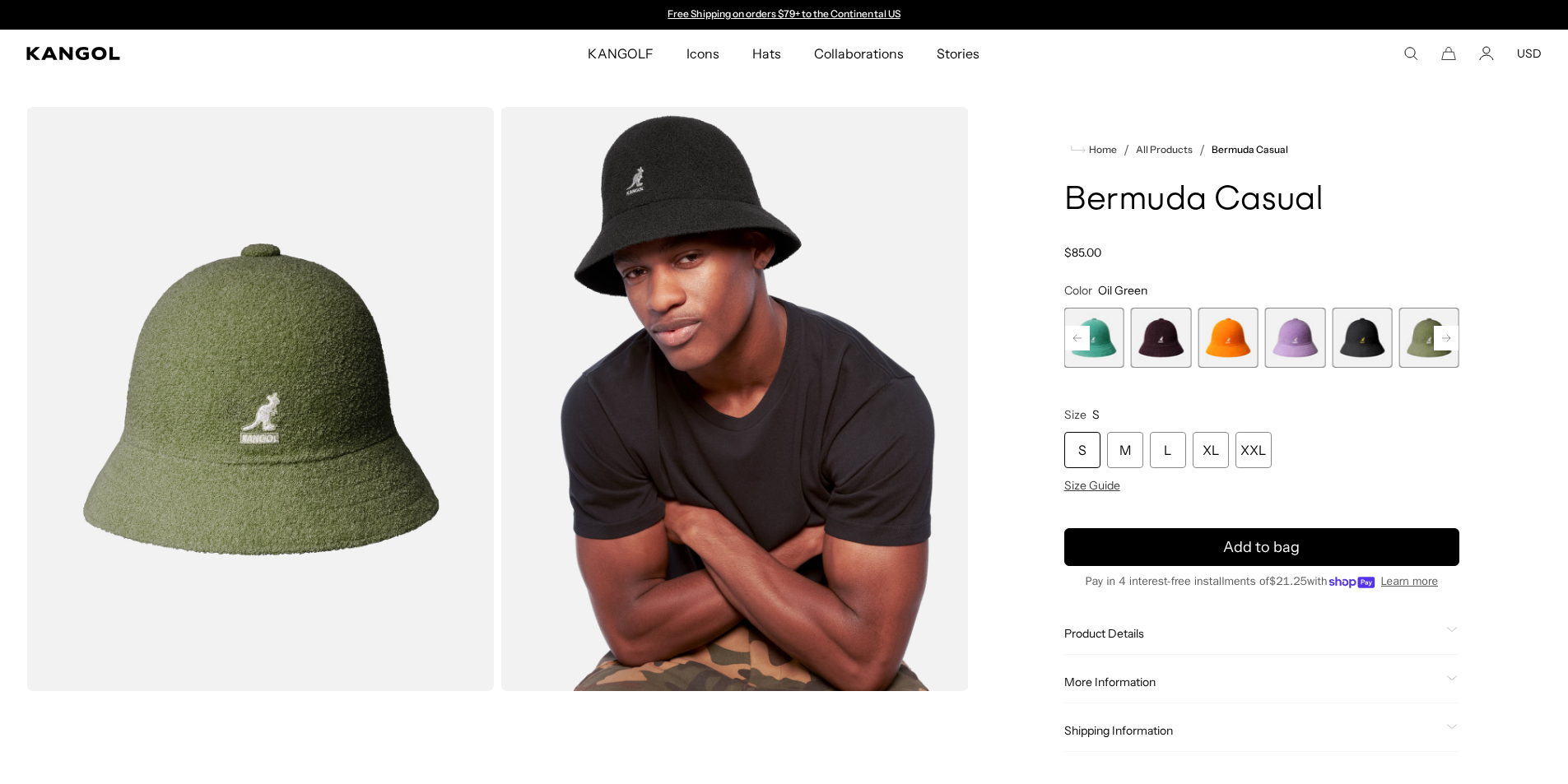 click at bounding box center (1361, 337) 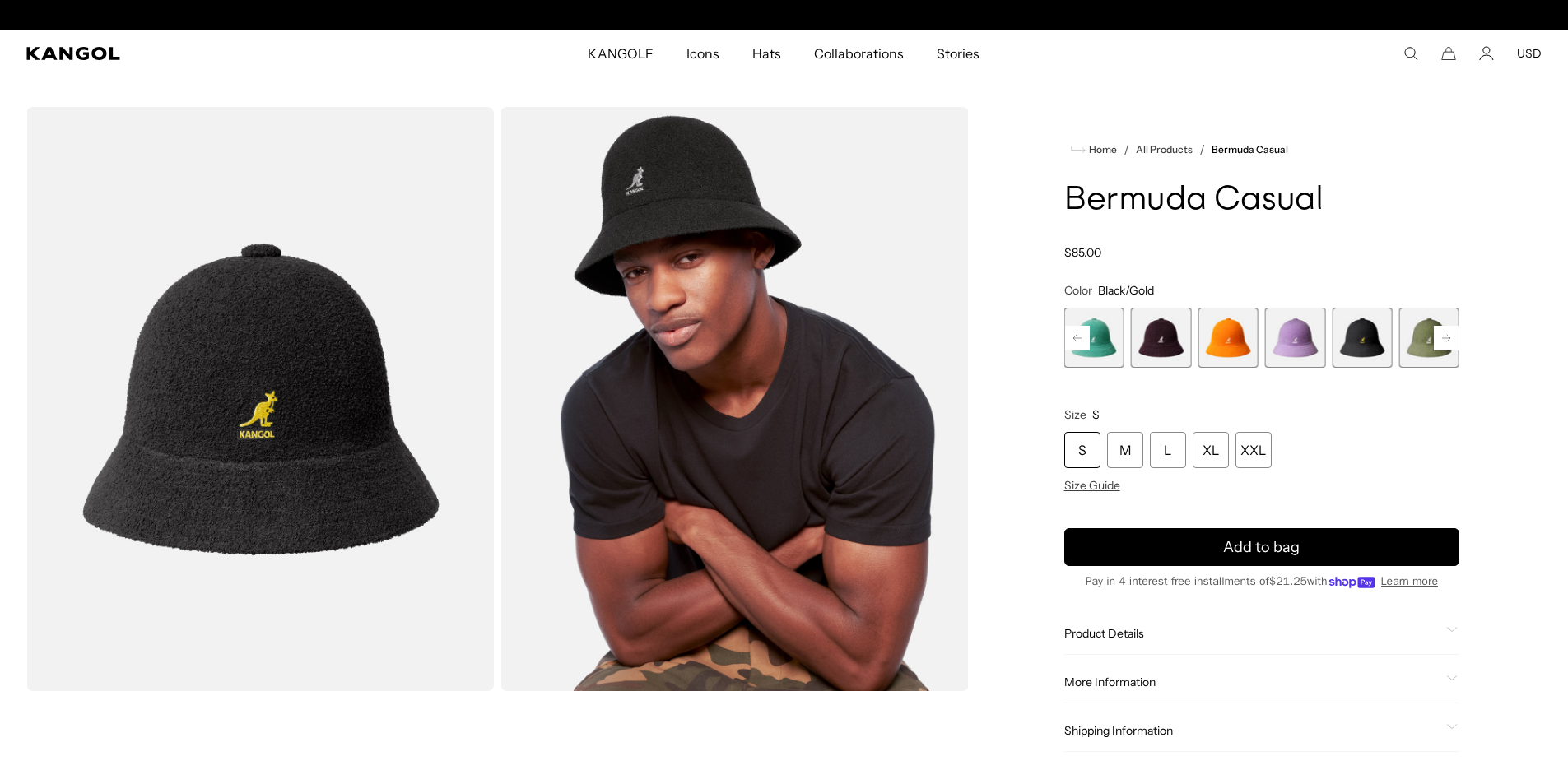 scroll, scrollTop: 0, scrollLeft: 339, axis: horizontal 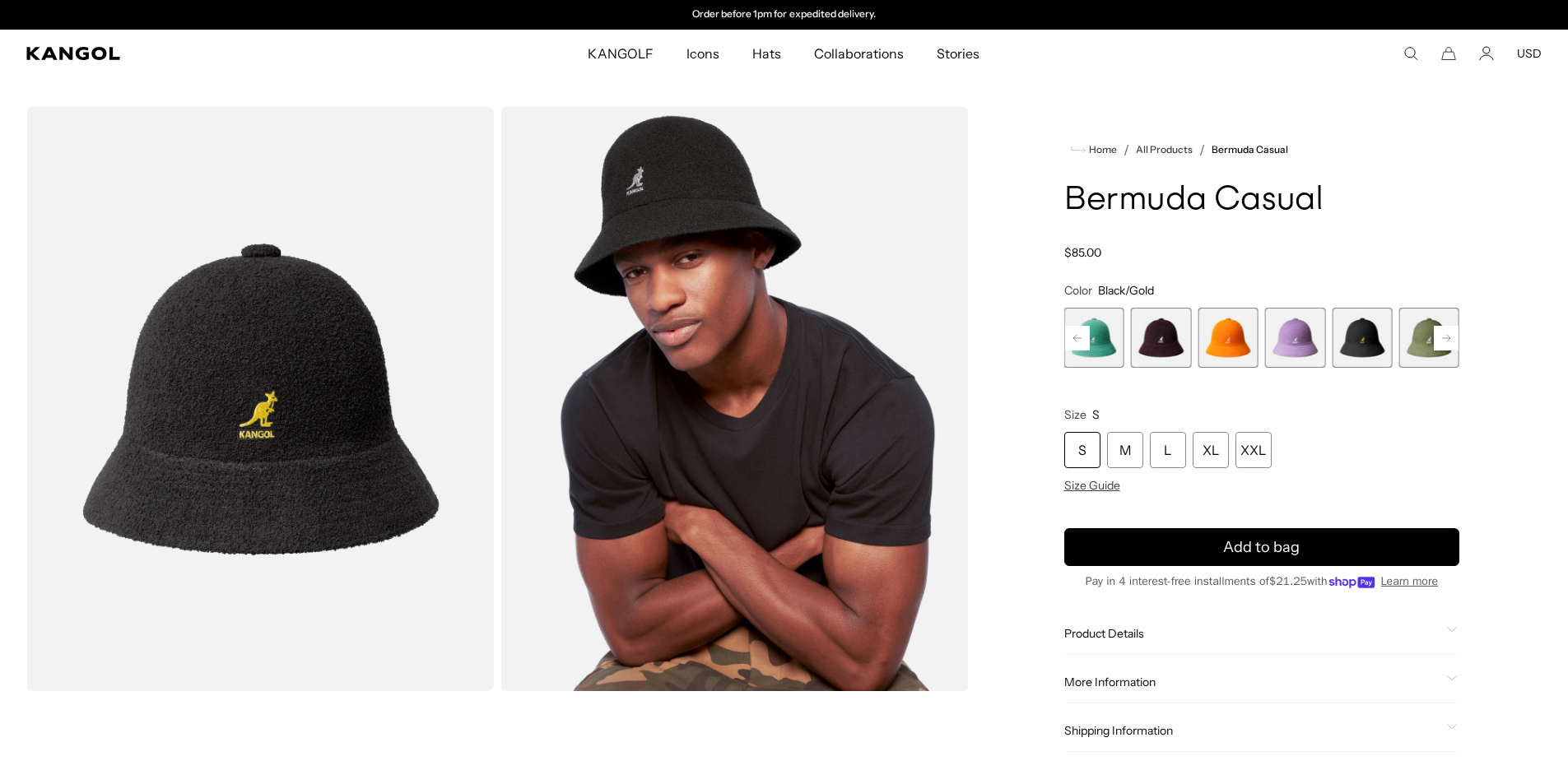 click at bounding box center [1295, 337] 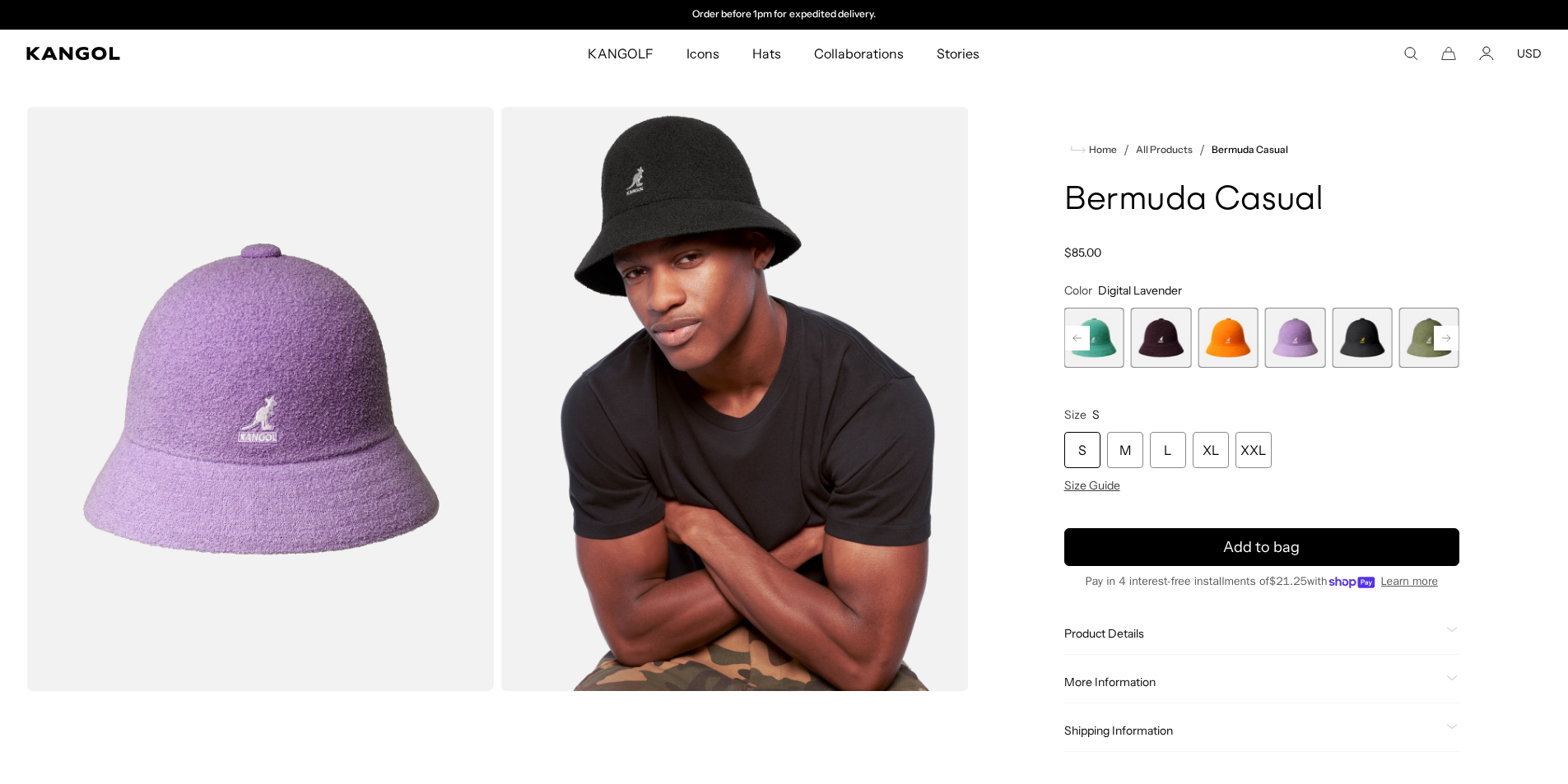 click at bounding box center (1161, 337) 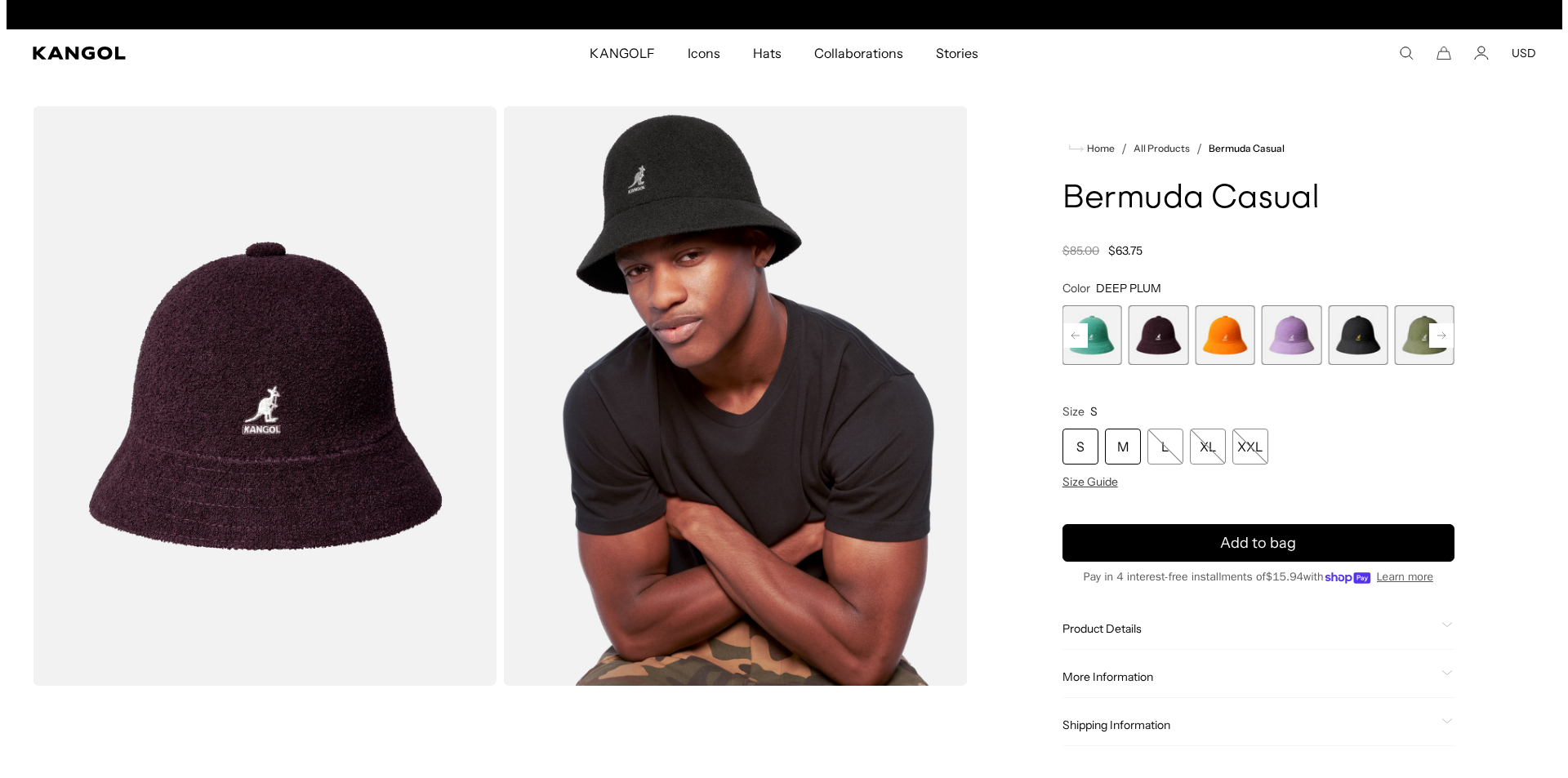 scroll, scrollTop: 0, scrollLeft: 0, axis: both 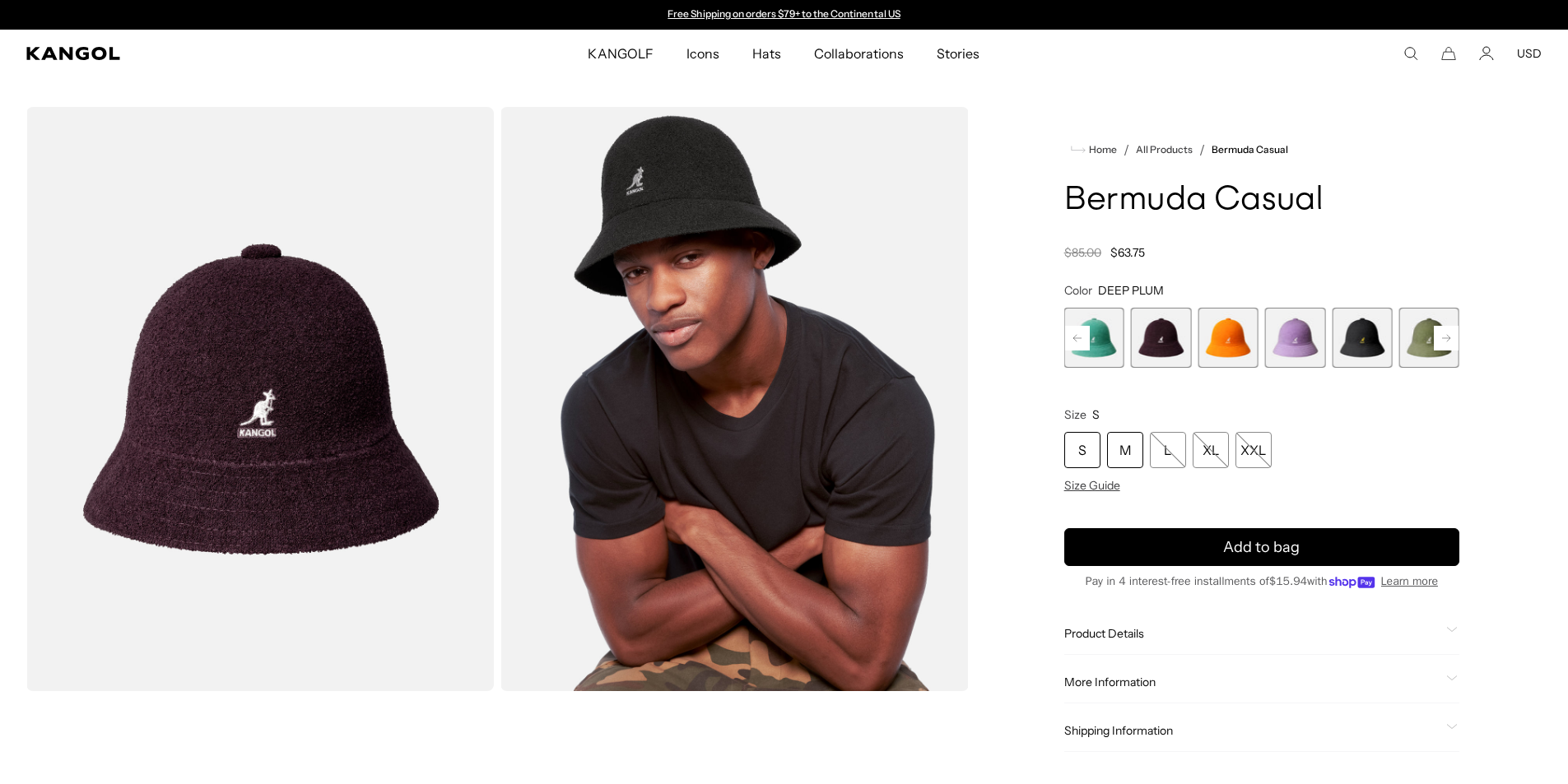 click on "M" at bounding box center [1125, 450] 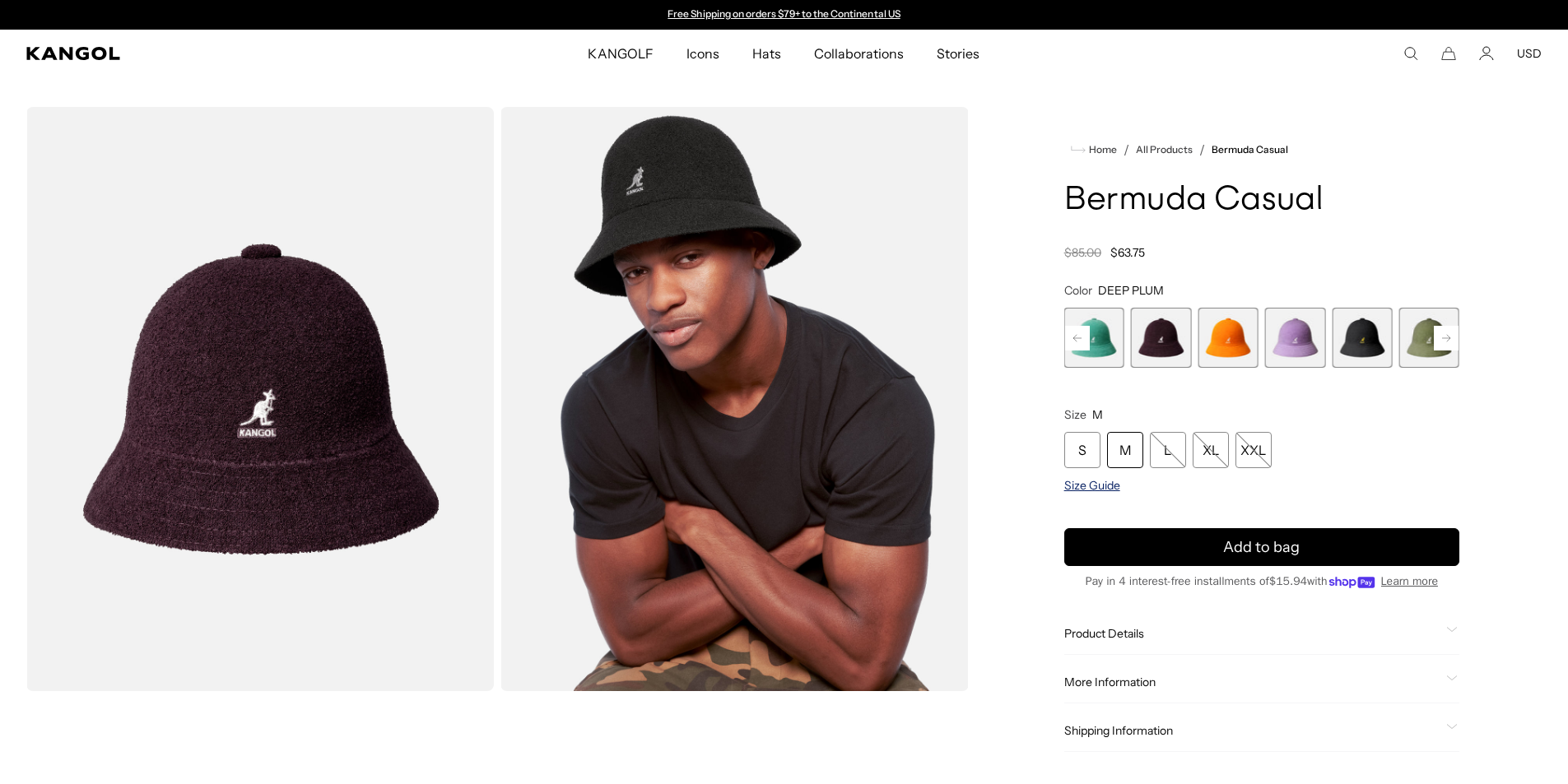 click on "Size Guide" at bounding box center (1092, 485) 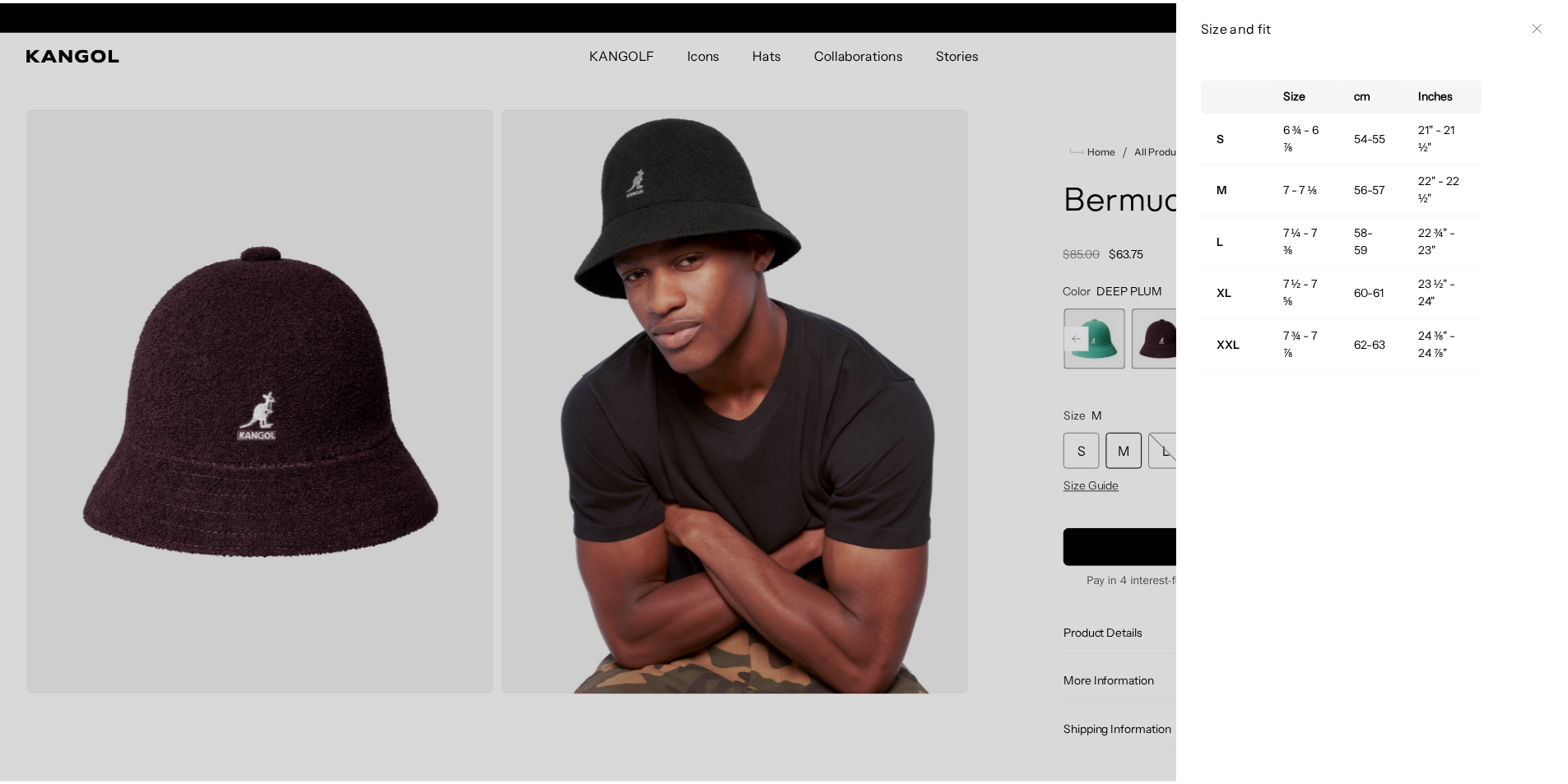 scroll, scrollTop: 0, scrollLeft: 339, axis: horizontal 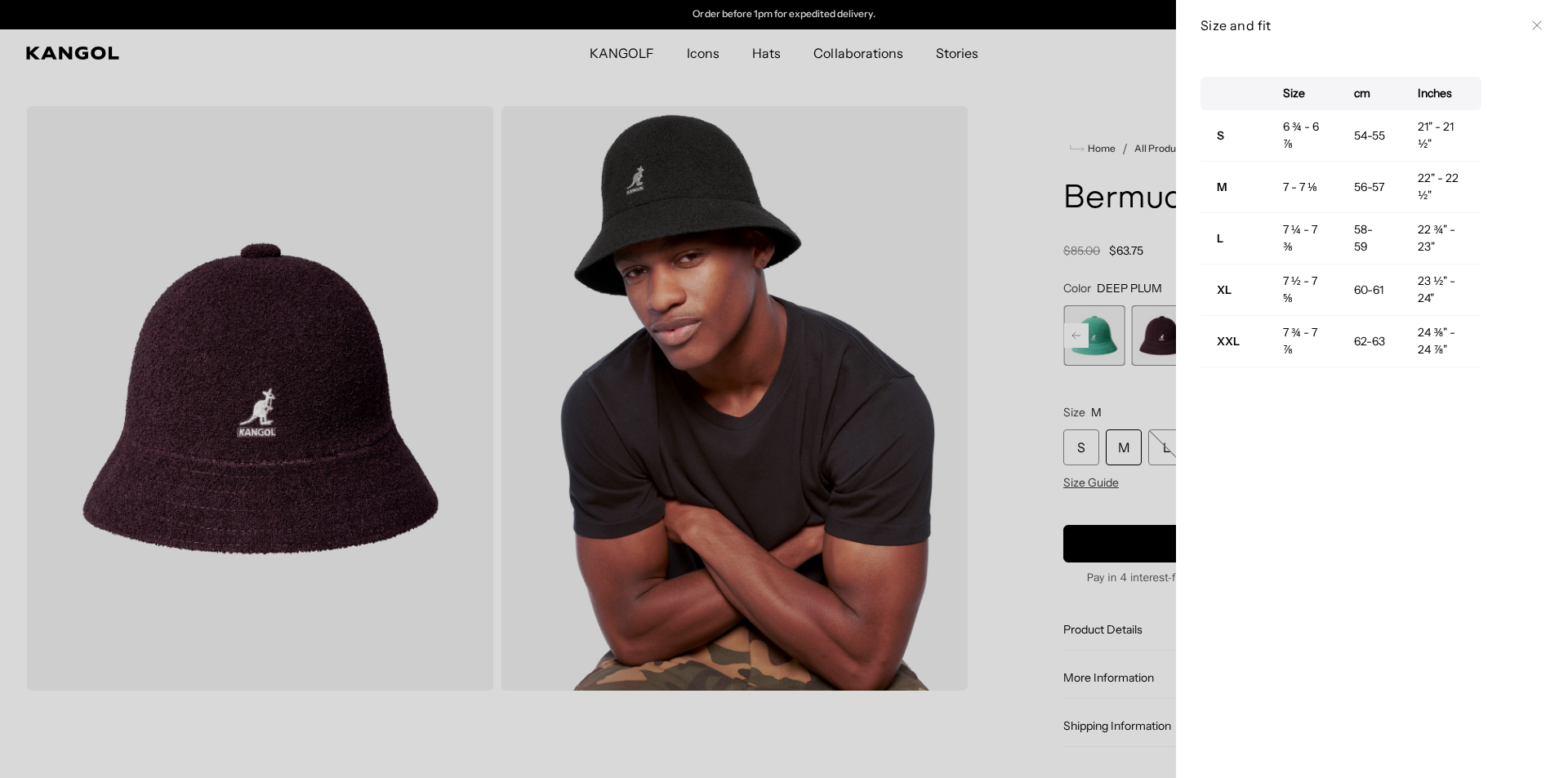 click 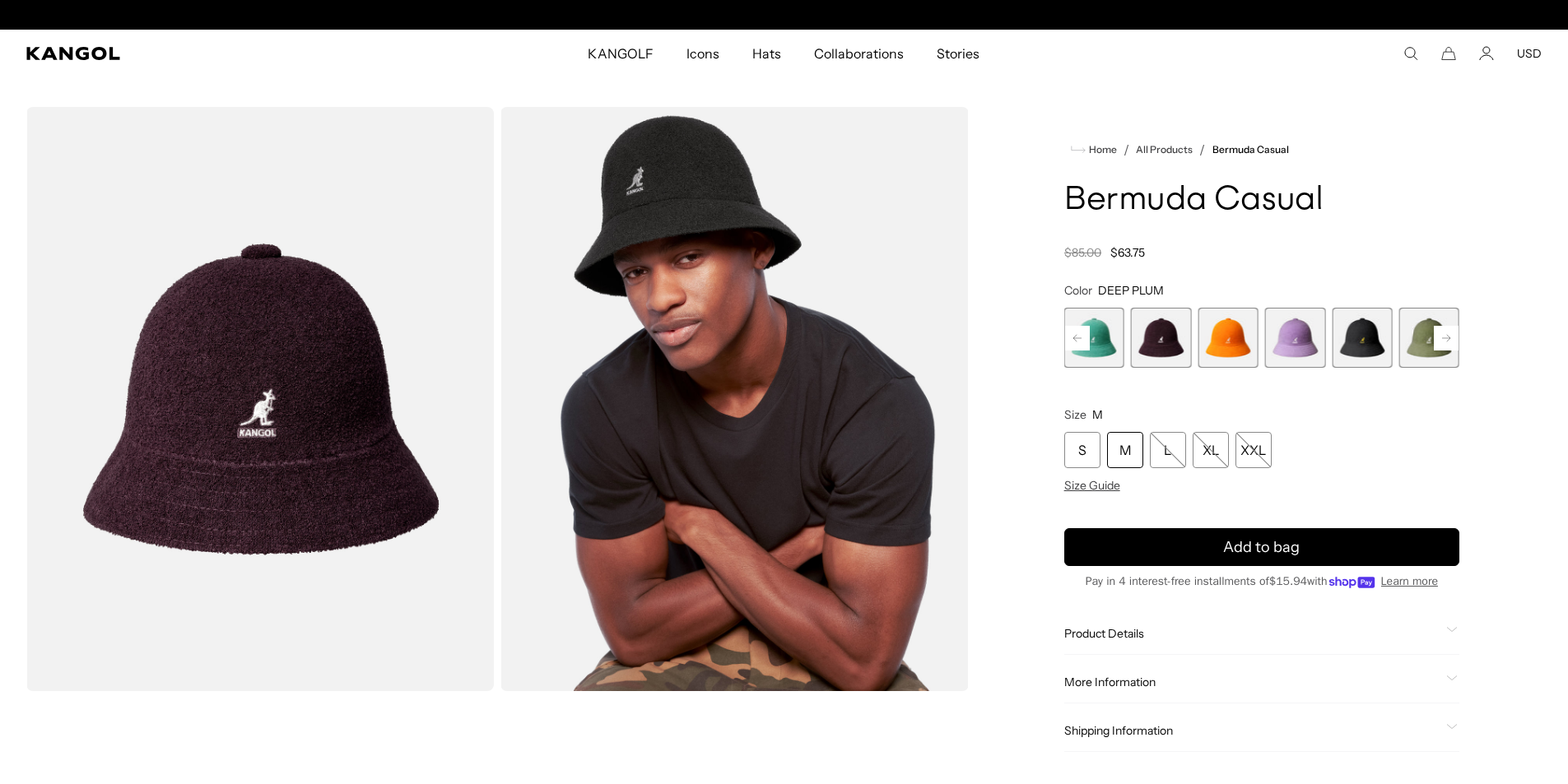 scroll, scrollTop: 0, scrollLeft: 0, axis: both 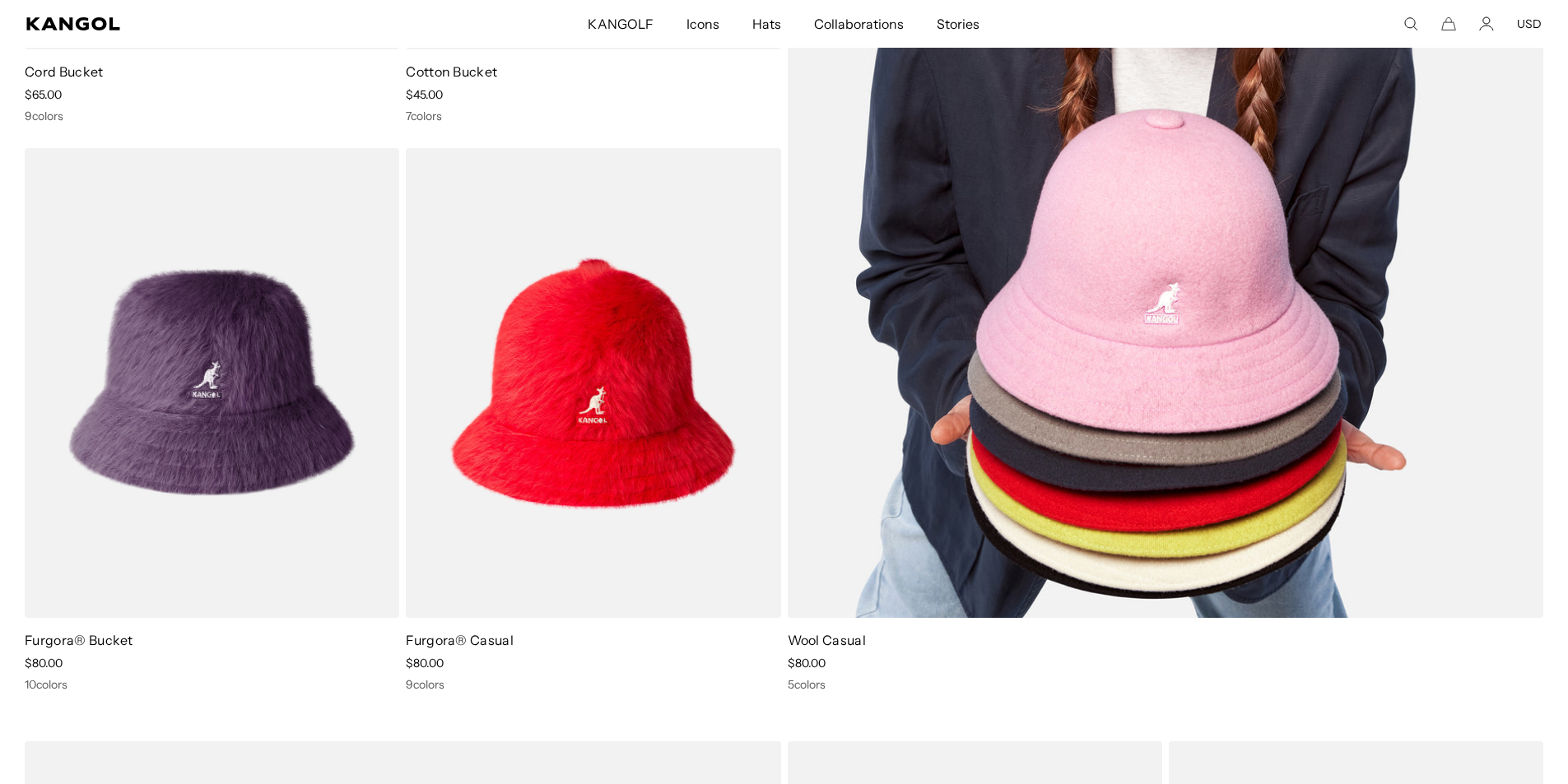 click at bounding box center (1166, 98) 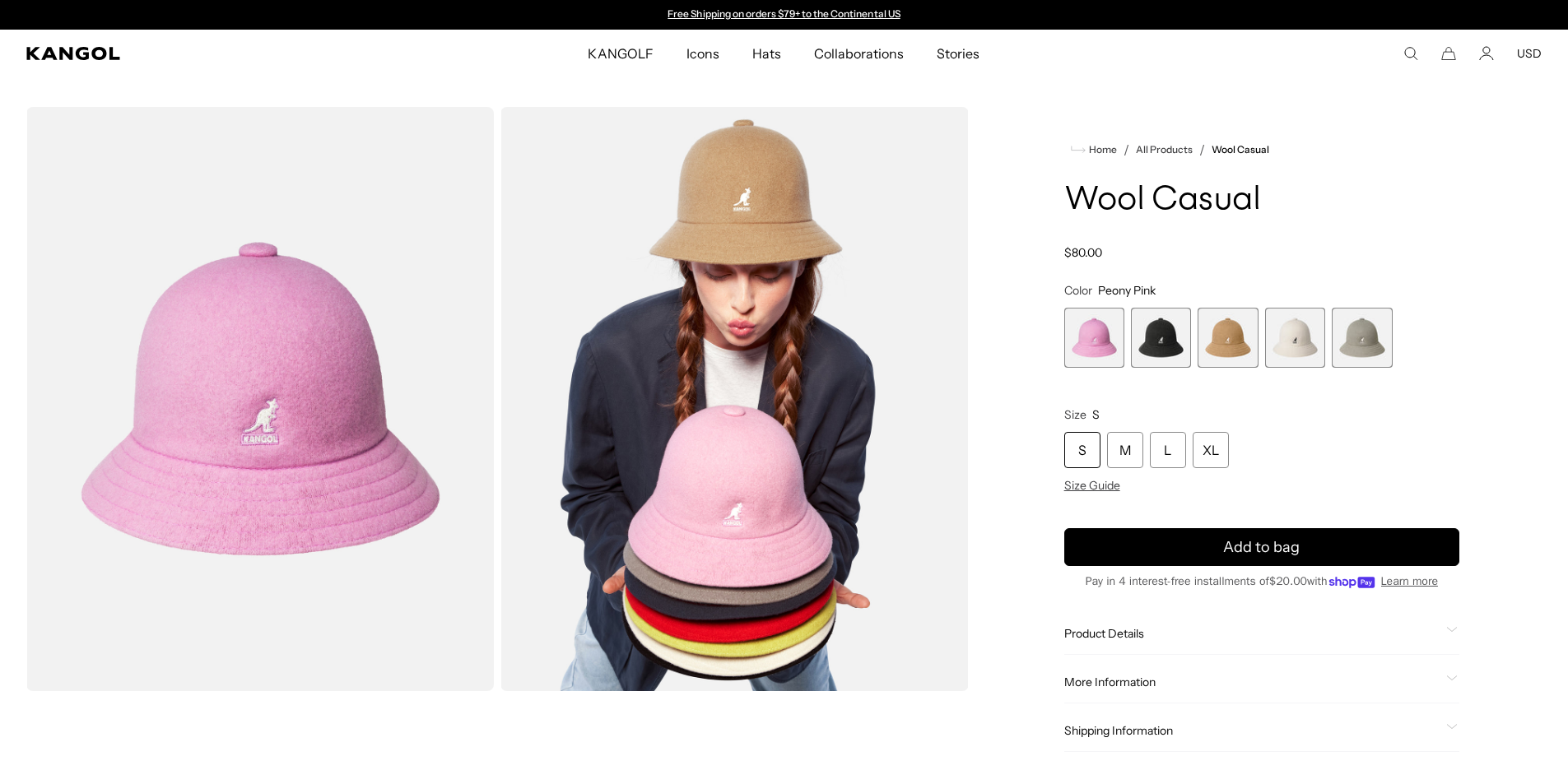 scroll, scrollTop: 0, scrollLeft: 0, axis: both 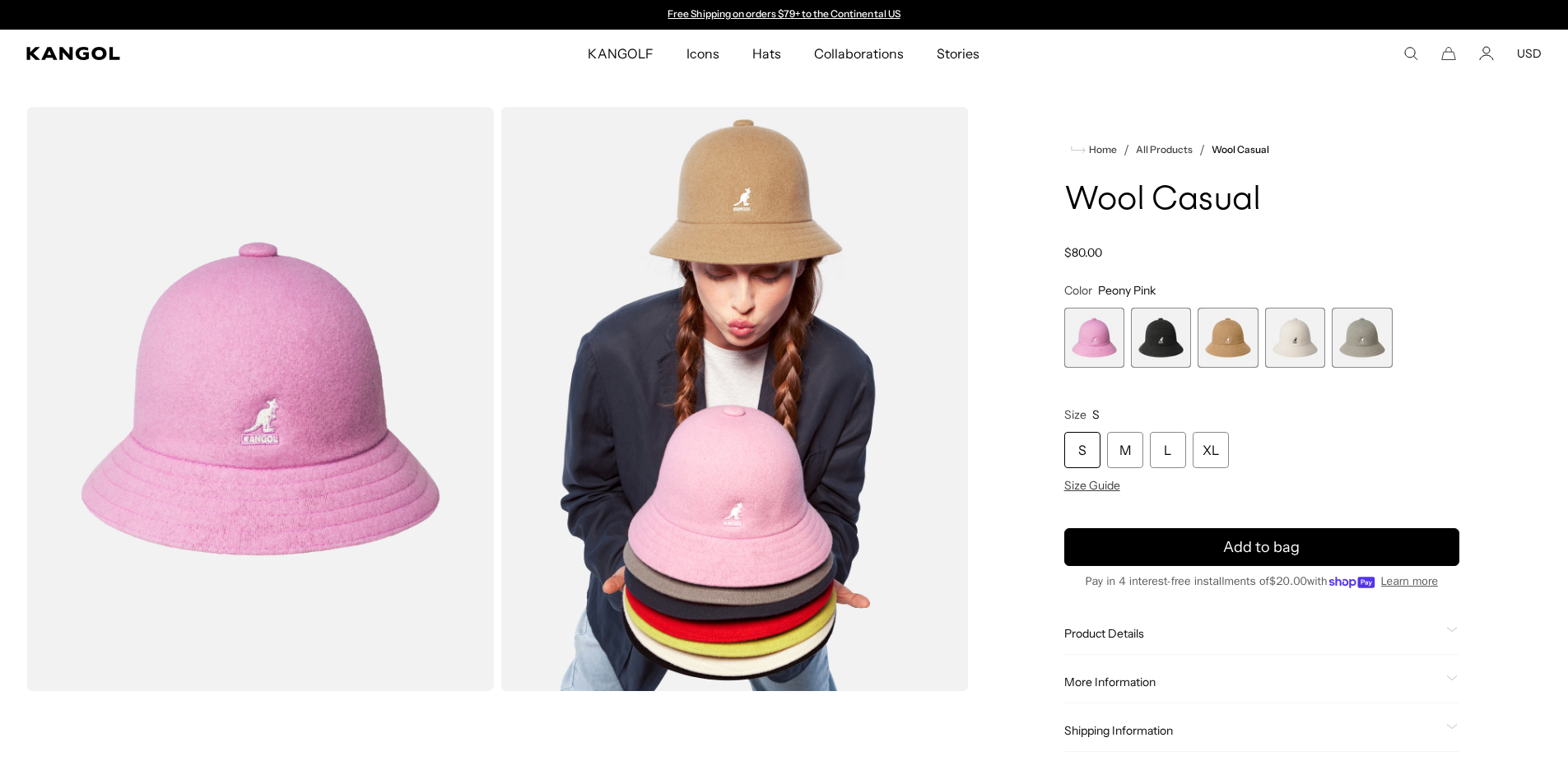 click at bounding box center (1161, 337) 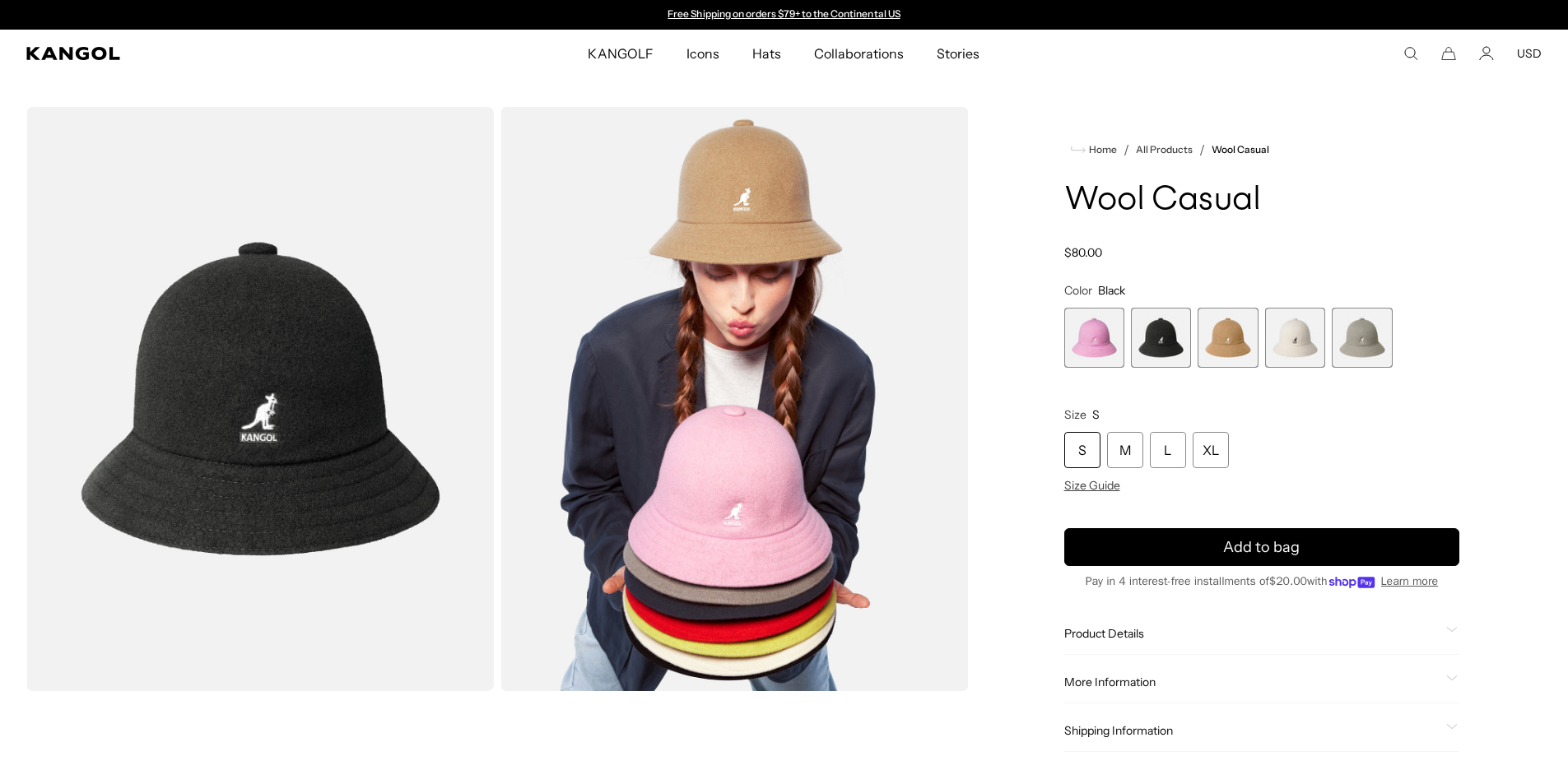 scroll, scrollTop: 0, scrollLeft: 0, axis: both 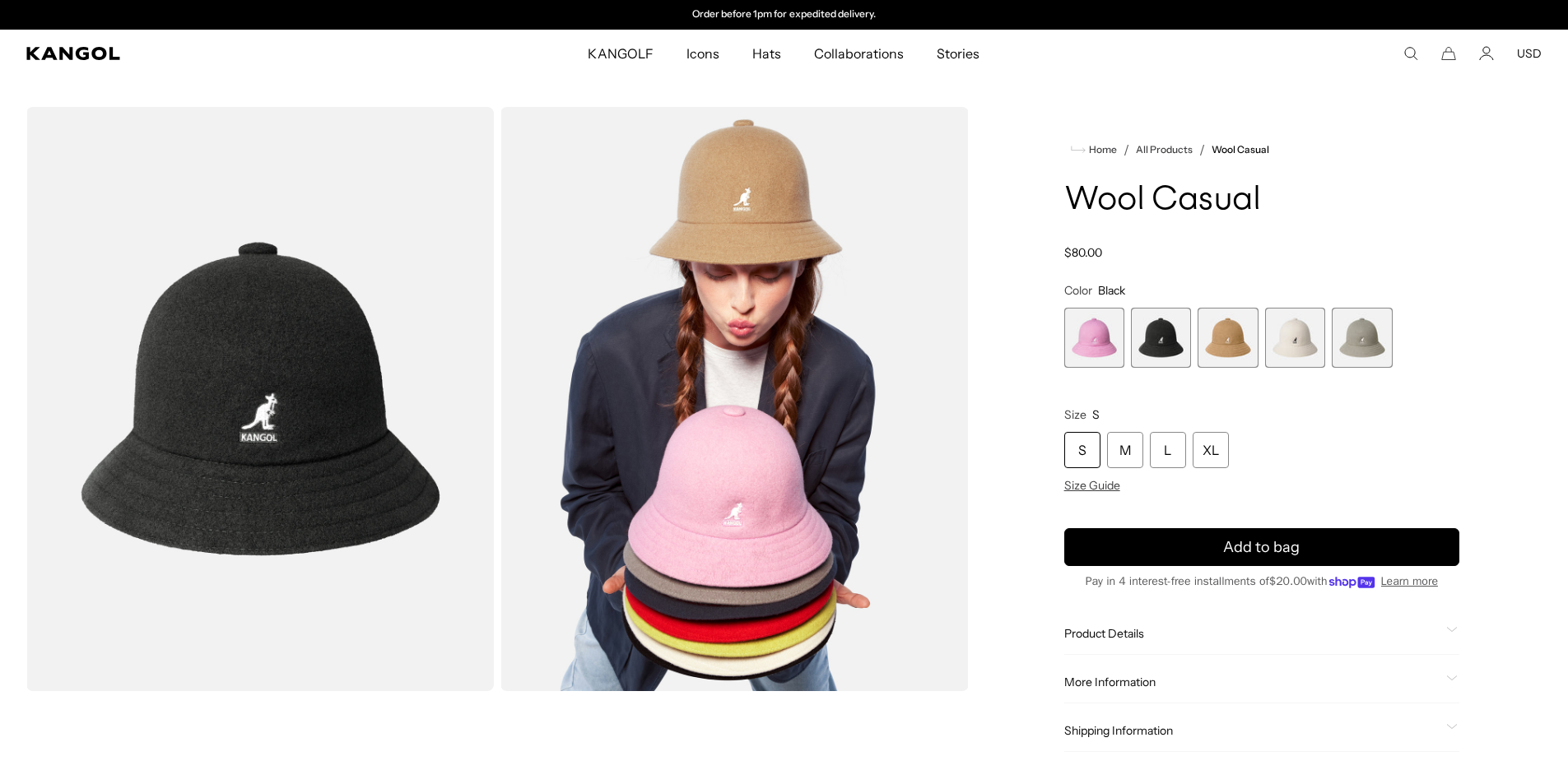 click at bounding box center [1227, 337] 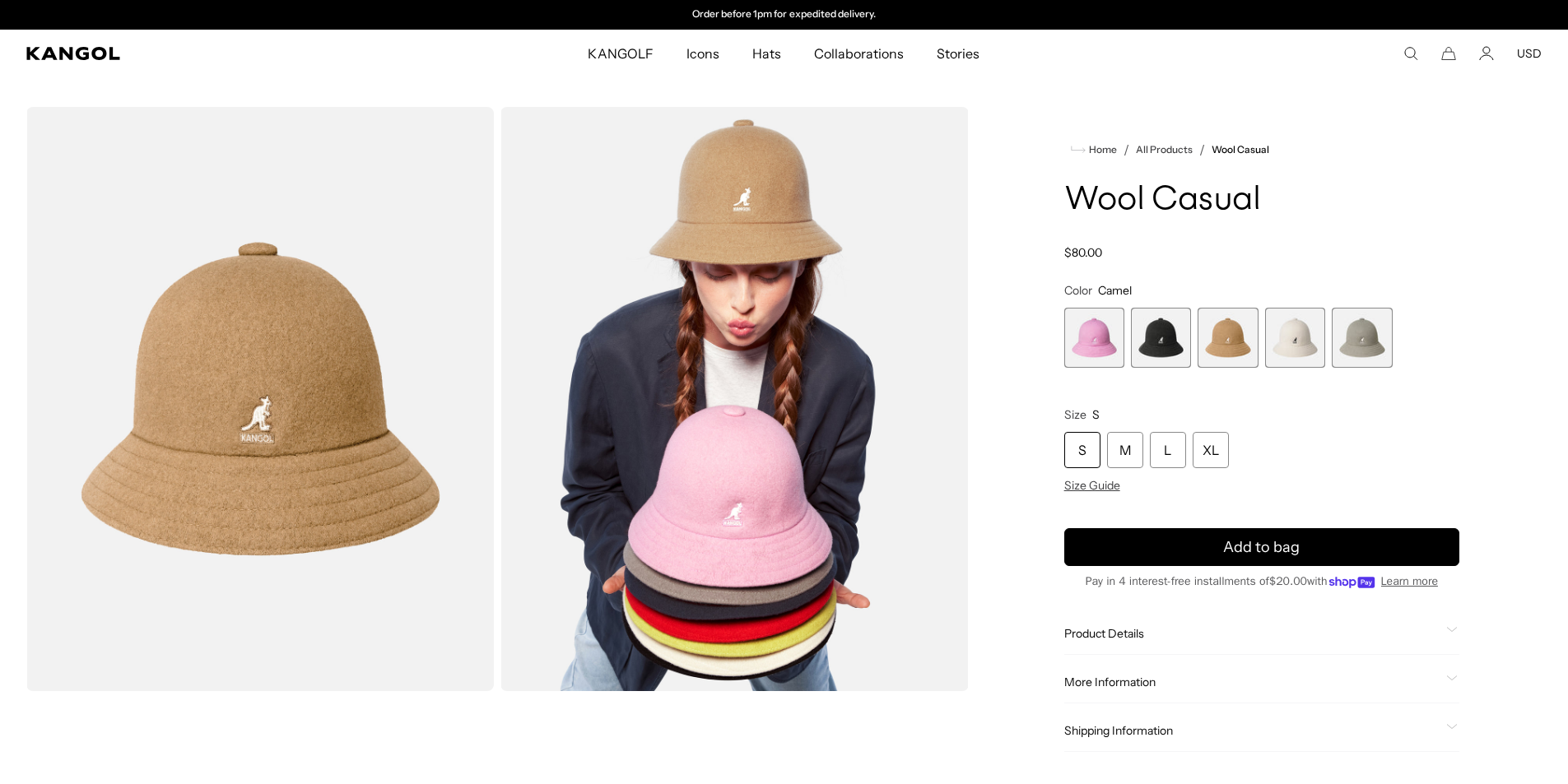 click at bounding box center (1295, 337) 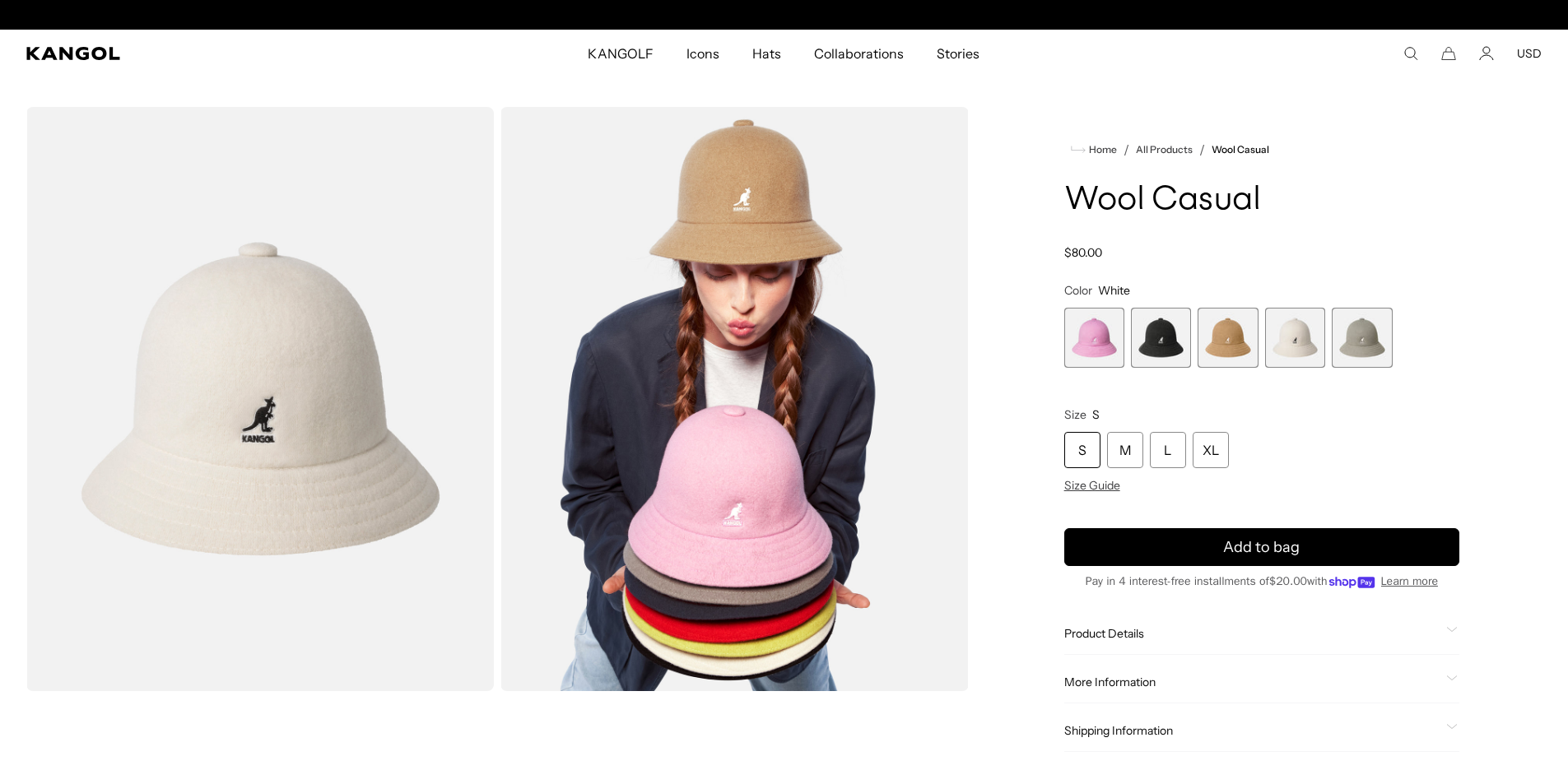 scroll, scrollTop: 0, scrollLeft: 0, axis: both 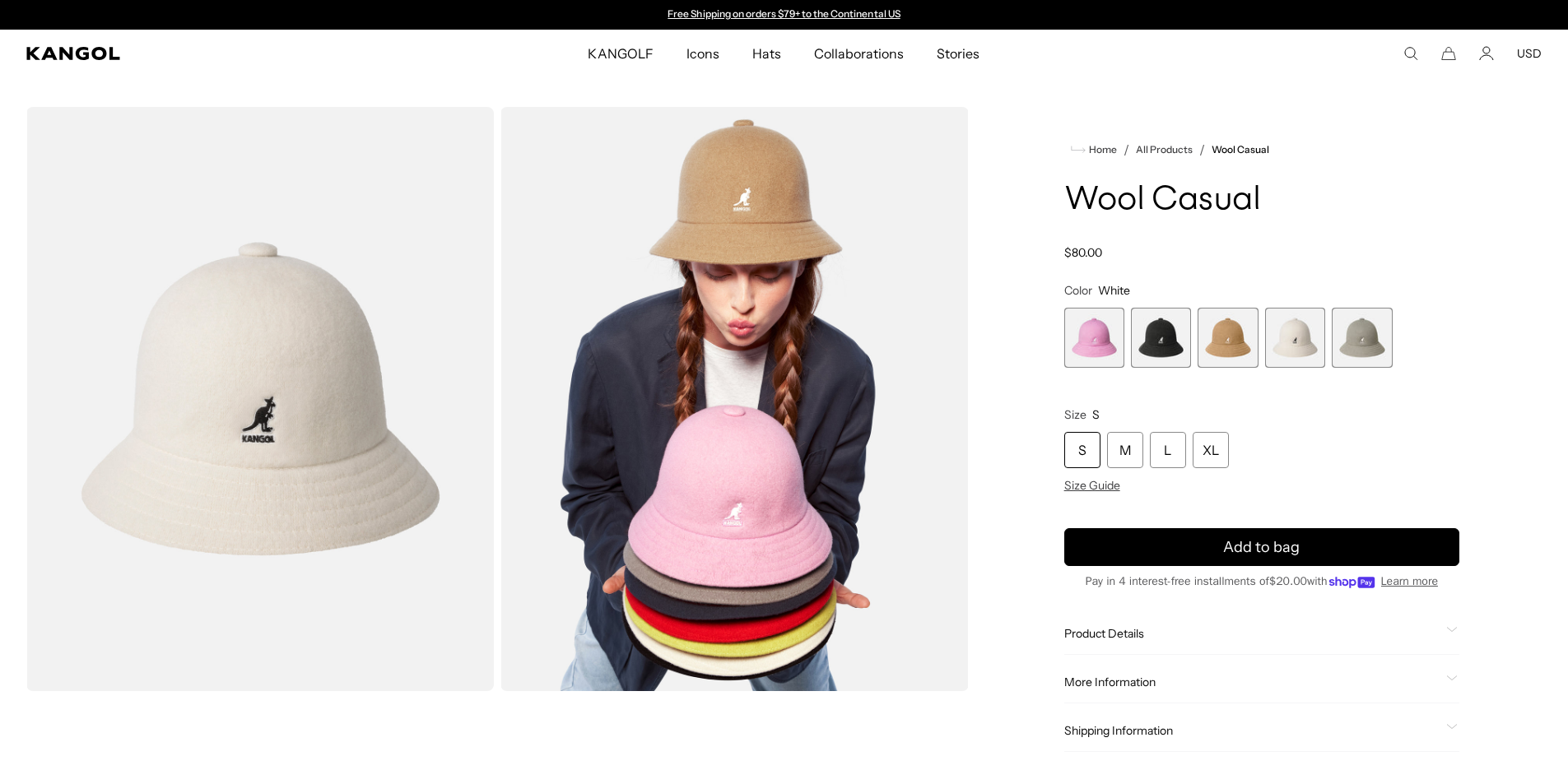 click at bounding box center [1361, 337] 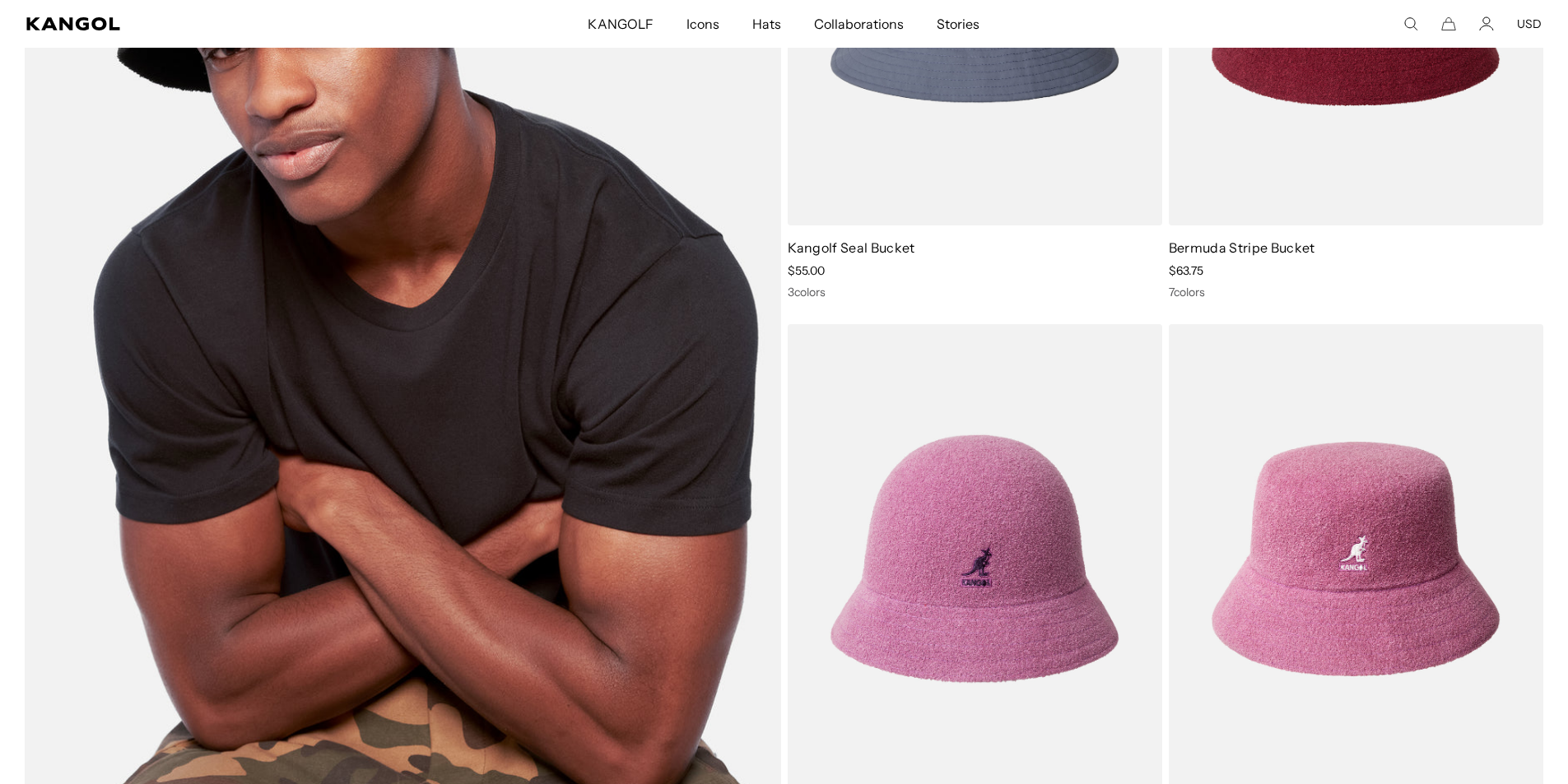 scroll, scrollTop: 3771, scrollLeft: 0, axis: vertical 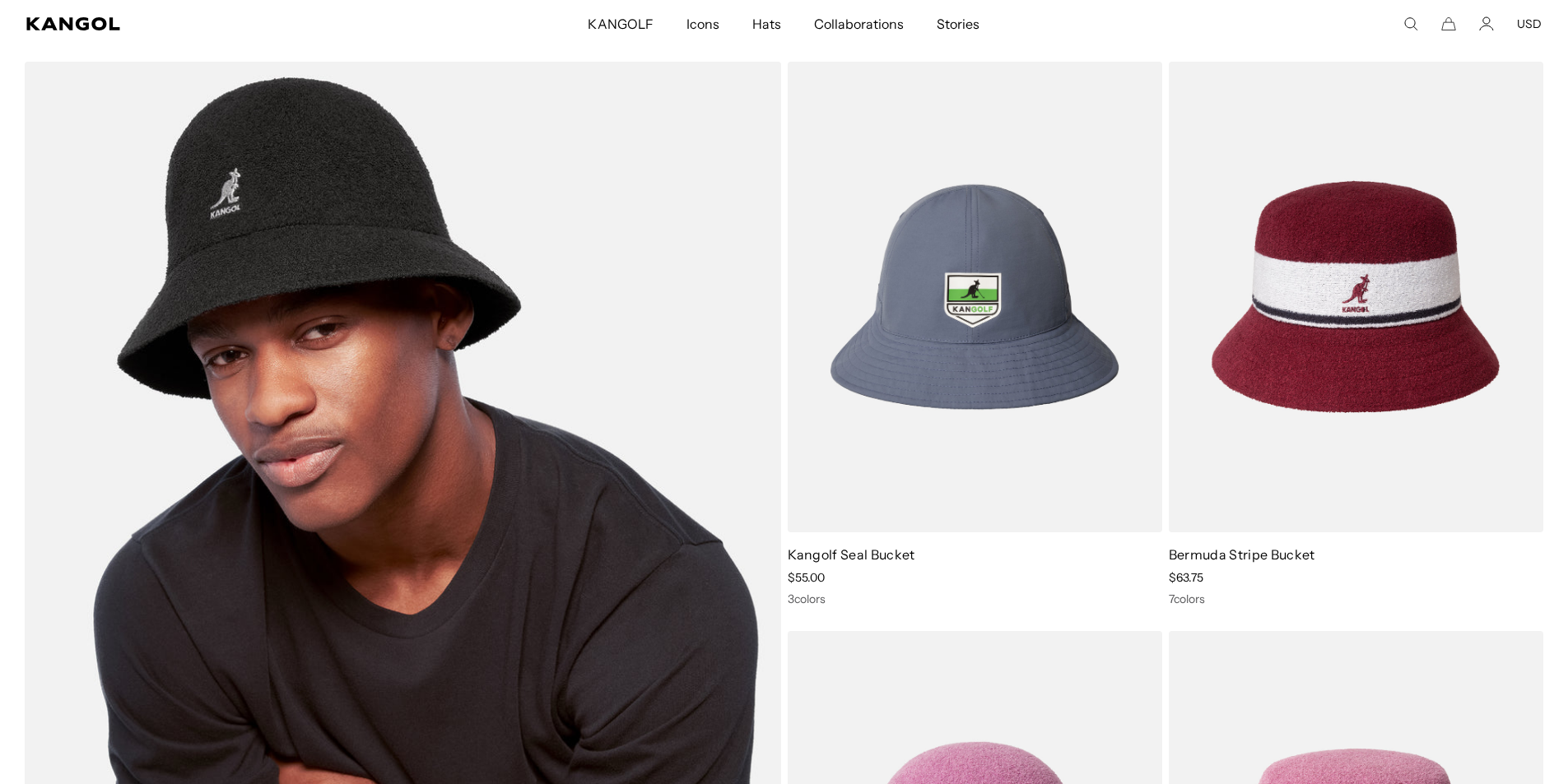 click at bounding box center [402, 581] 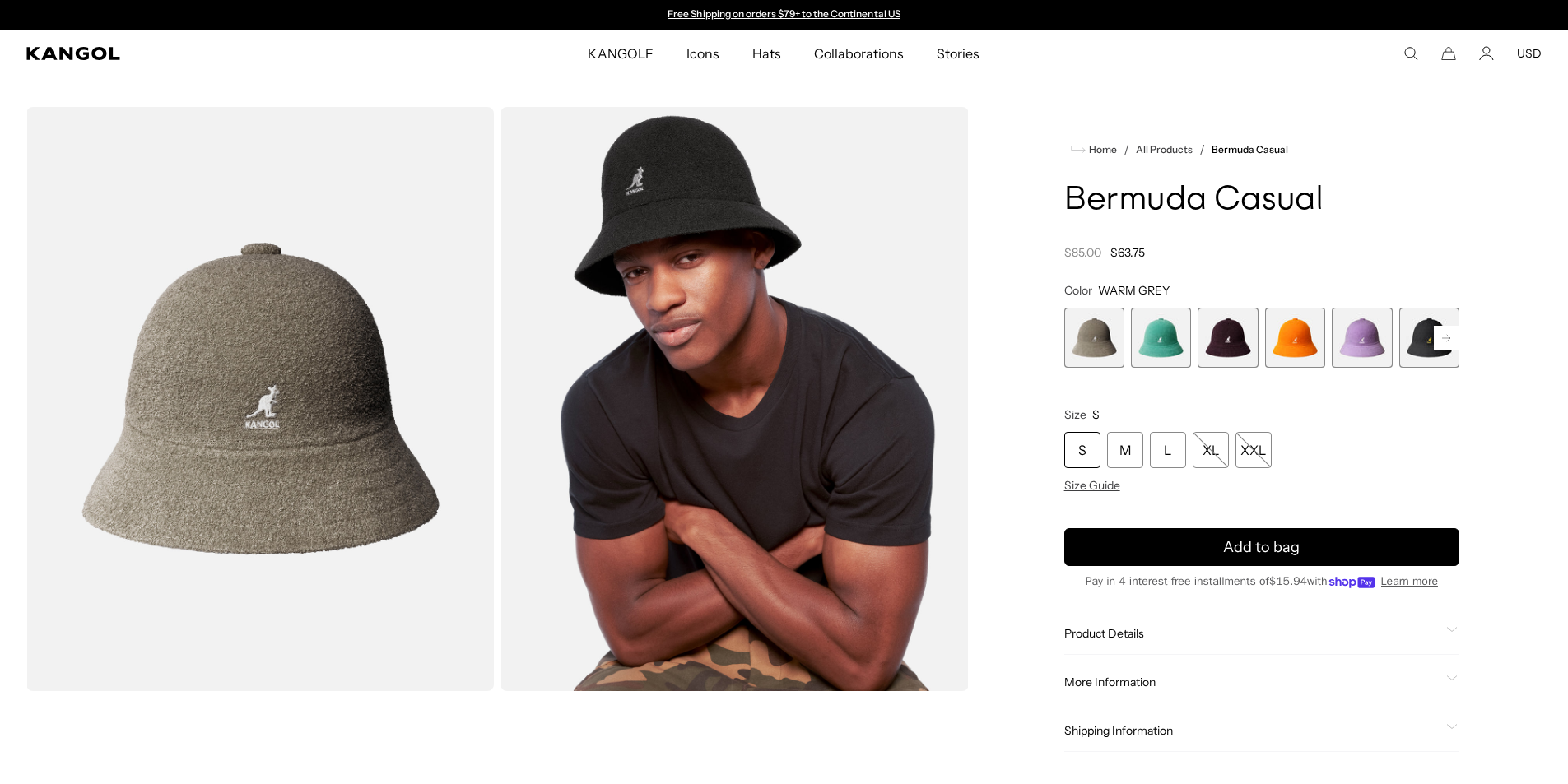 scroll, scrollTop: 0, scrollLeft: 0, axis: both 